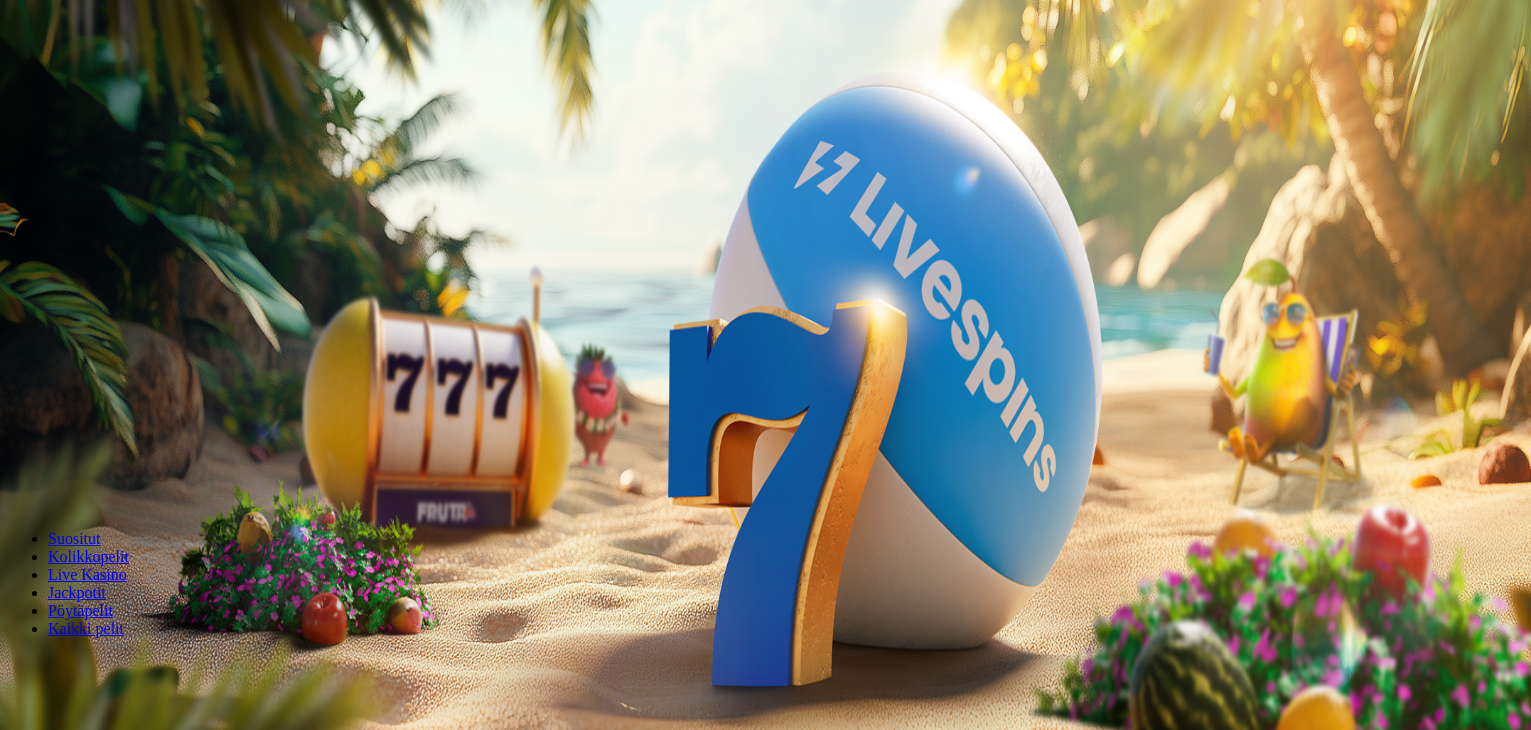 scroll, scrollTop: 0, scrollLeft: 0, axis: both 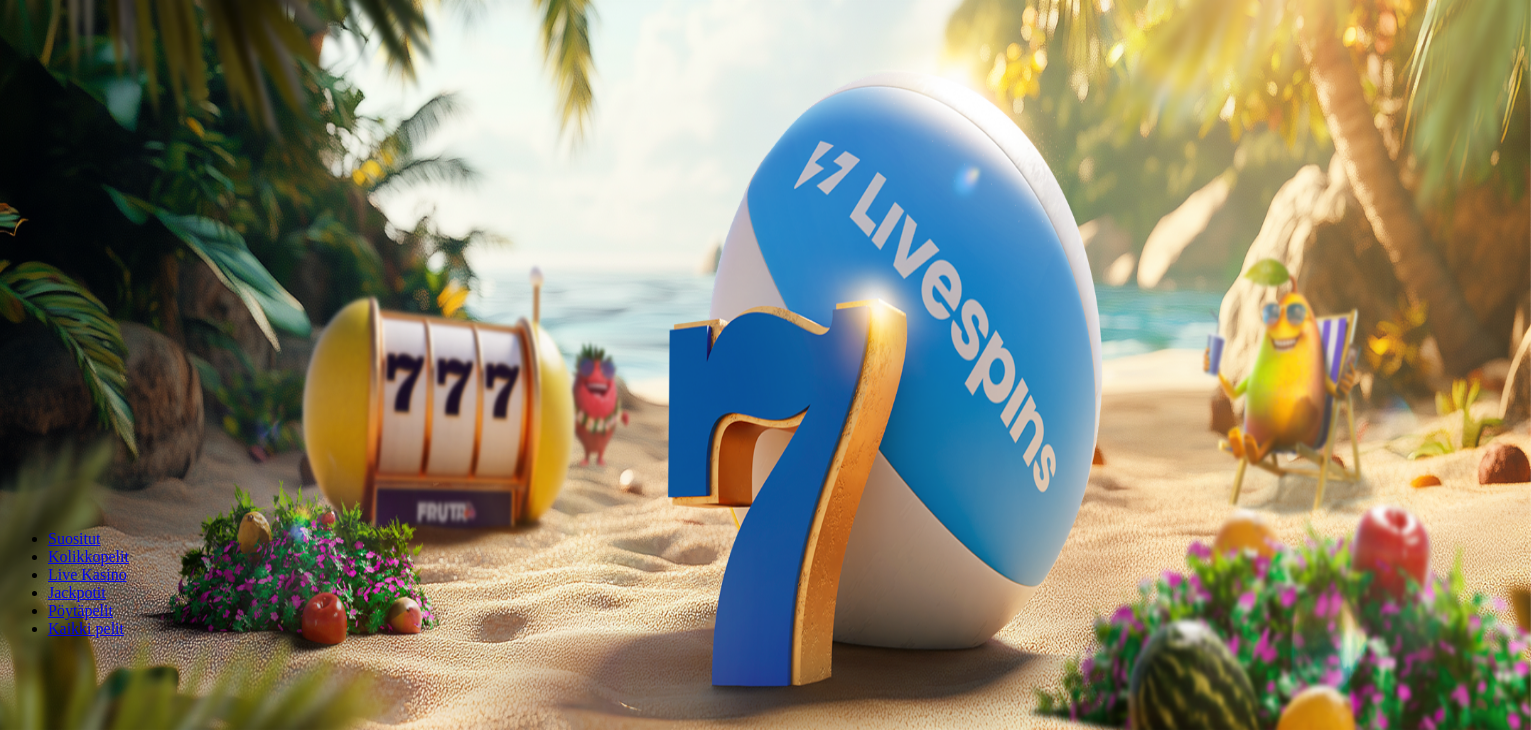 click on "Talleta ja pelaa" at bounding box center (60, 485) 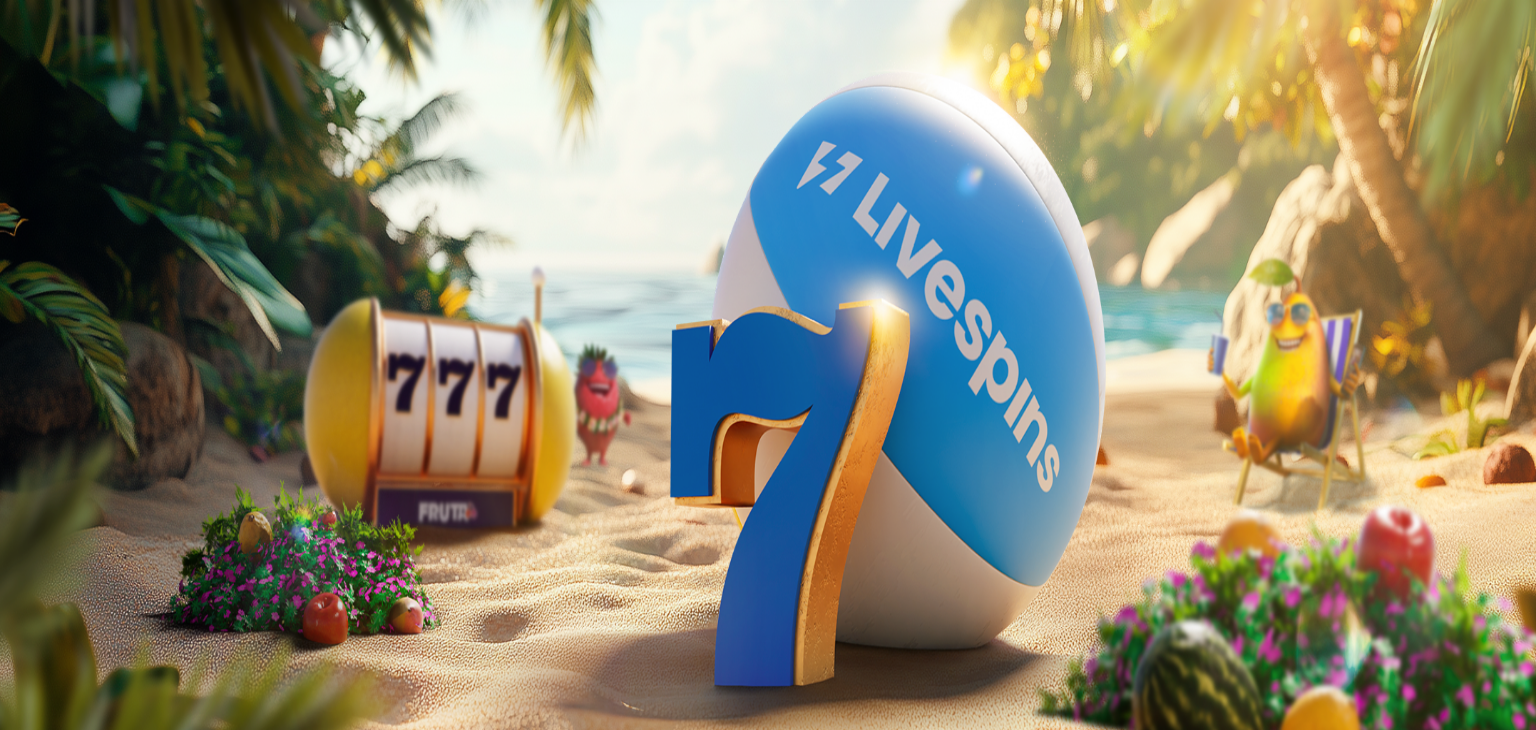 click on "Ymmärrän" at bounding box center (151, 5418) 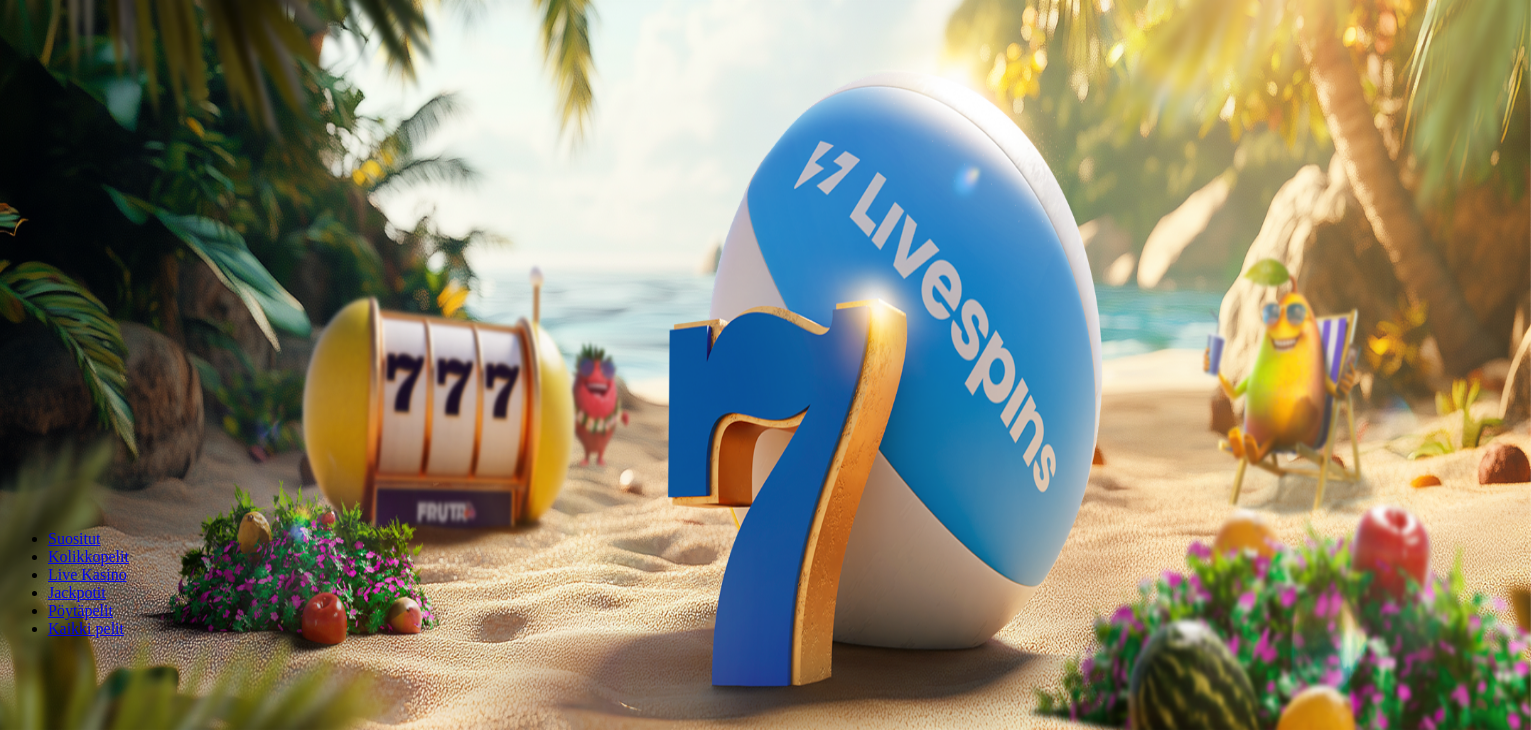 click on "Talleta ja pelaa" at bounding box center [60, 485] 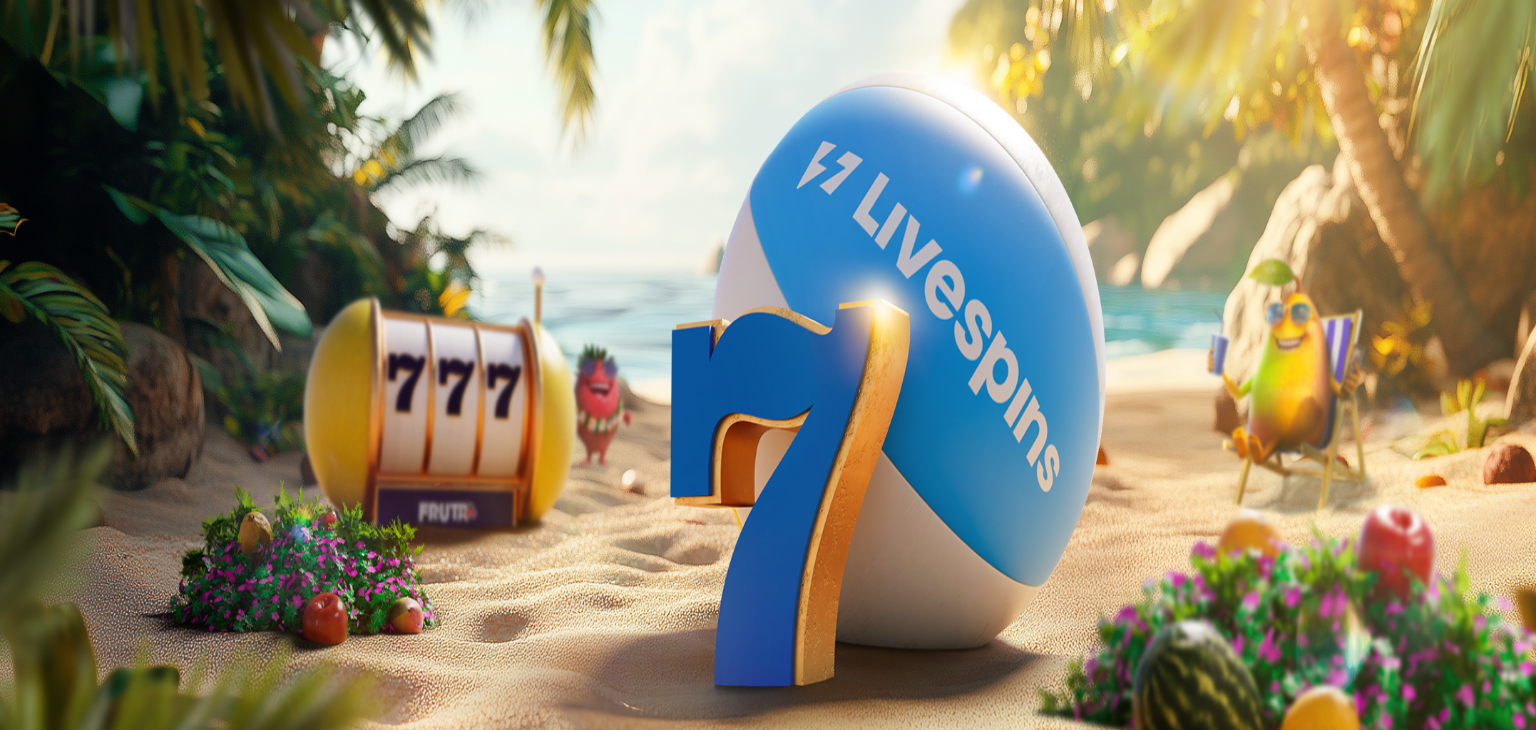 click on "Kirjaudu" at bounding box center (138, 72) 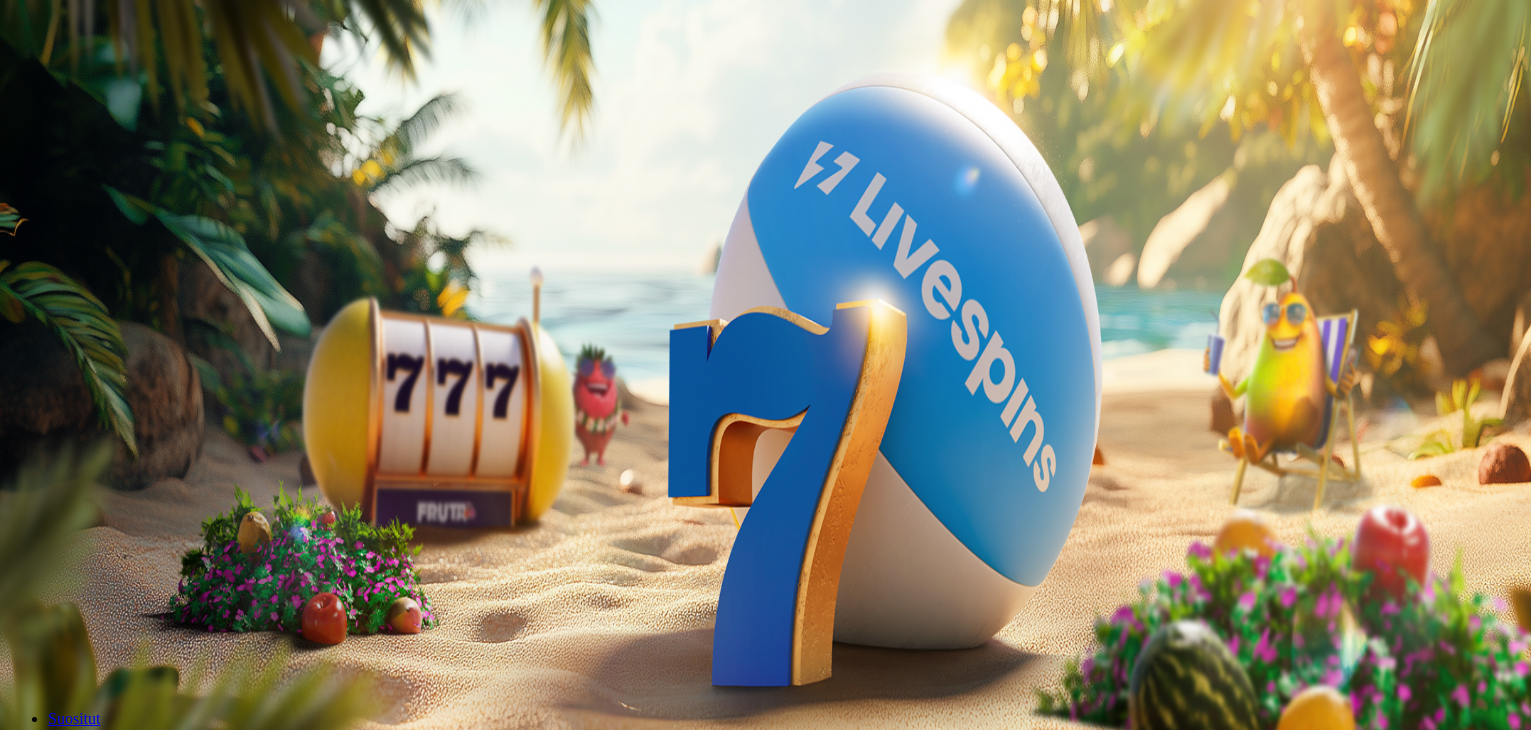 scroll, scrollTop: 0, scrollLeft: 0, axis: both 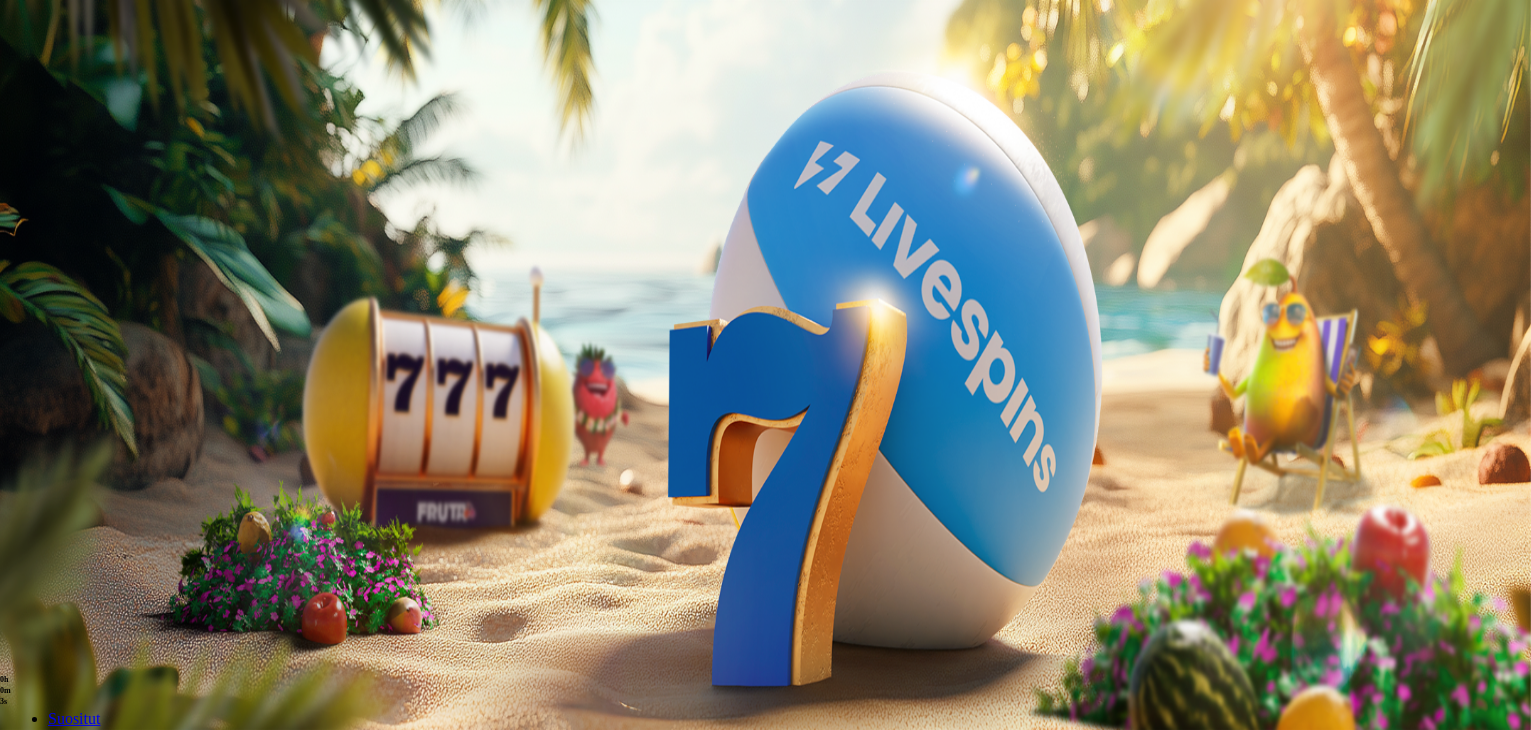 click on "Palkkiot" at bounding box center [79, 304] 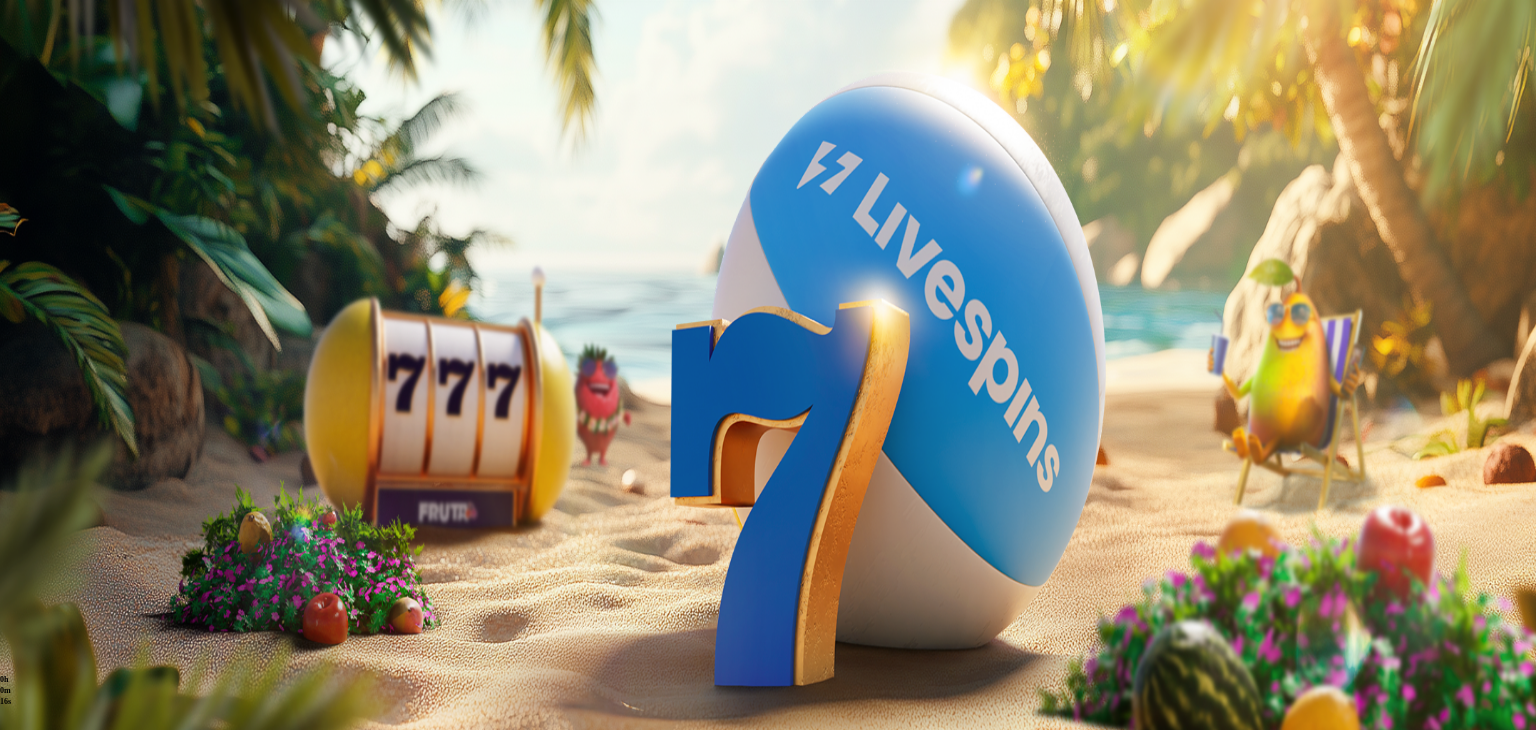 click on "7h 21m 31s Talletuksella etuja Talleta € 250 tai enemmän
Saat 40 ilmaiskierrosta (€ 1) Lunasta tarjous 7h 21m 31s Talletuksella etuja Talleta € 150 tai enemmän
Saat 20 ilmaiskierrosta (€ 1) Lunasta tarjous 7h 21m 31s Talletuksella etuja Talleta € 50 tai enemmän
Saat 15 ilmaiskierrosta (€ 0.5) Lunasta tarjous 7h 21m 31s Talletuksella etuja Talleta € 20 tai enemmän
Saat 10 ilmaiskierrosta (€ 0.2) Lunasta tarjous Taso 62 Fruit Up   ja nappaat seuraavan palkkion" at bounding box center [768, 1091] 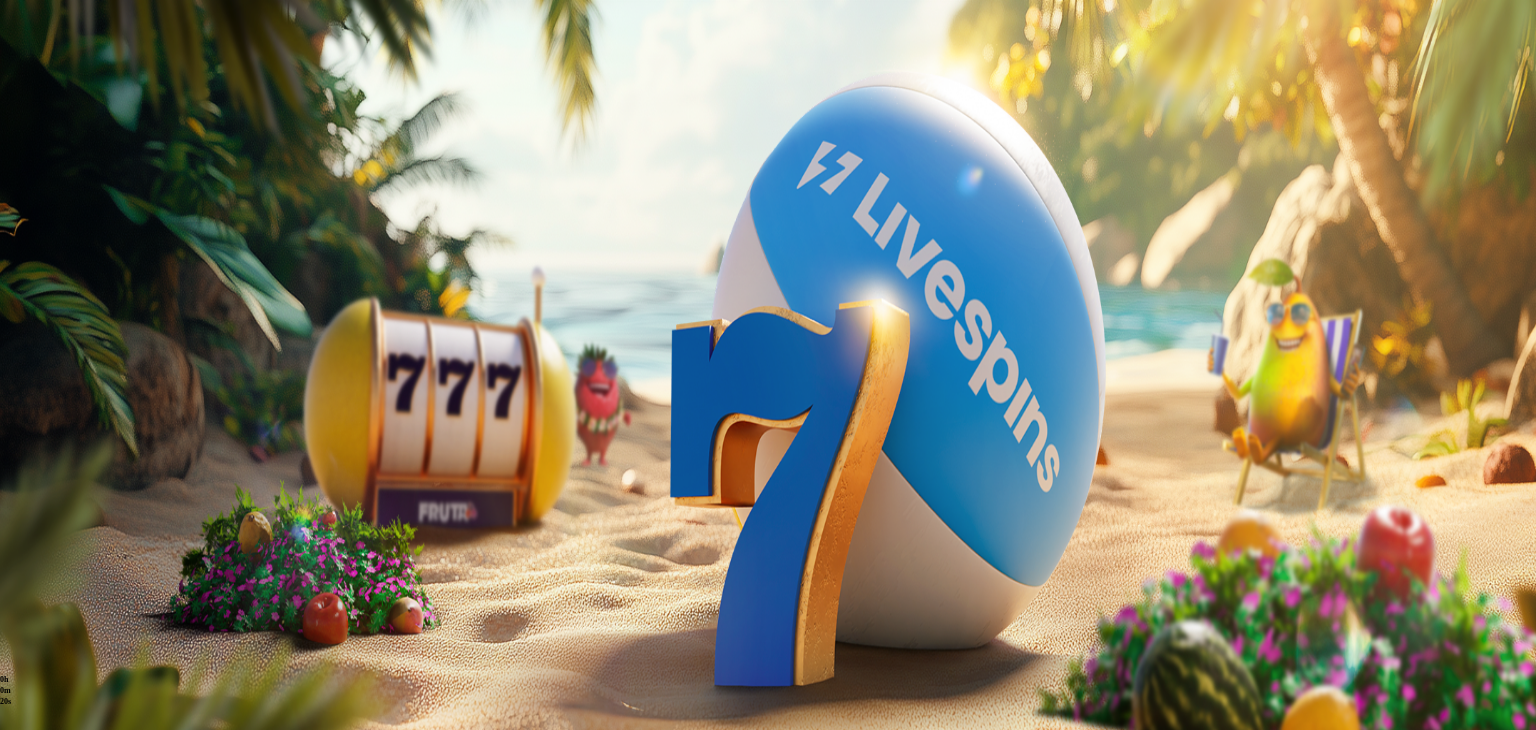 scroll, scrollTop: 32, scrollLeft: 0, axis: vertical 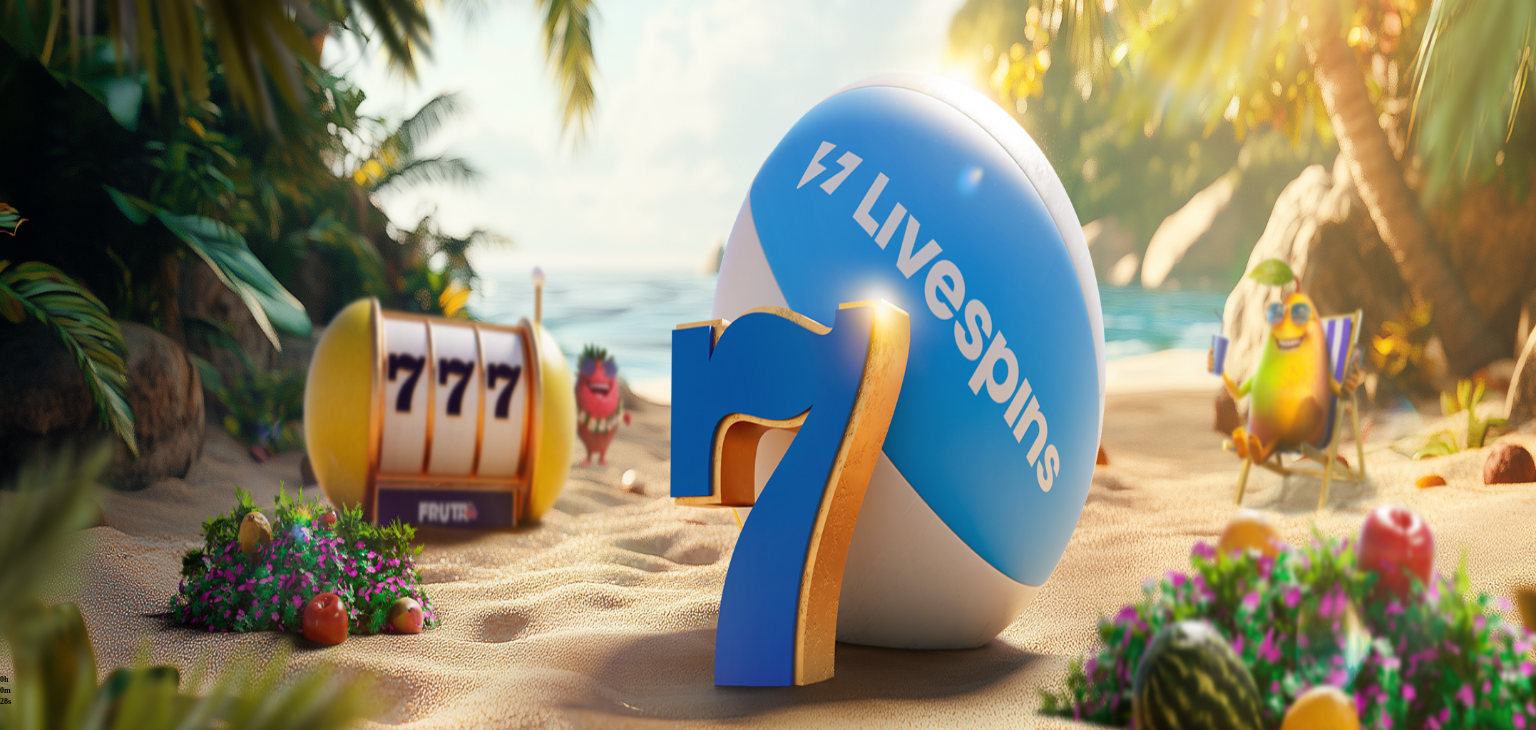 click at bounding box center (123, 991) 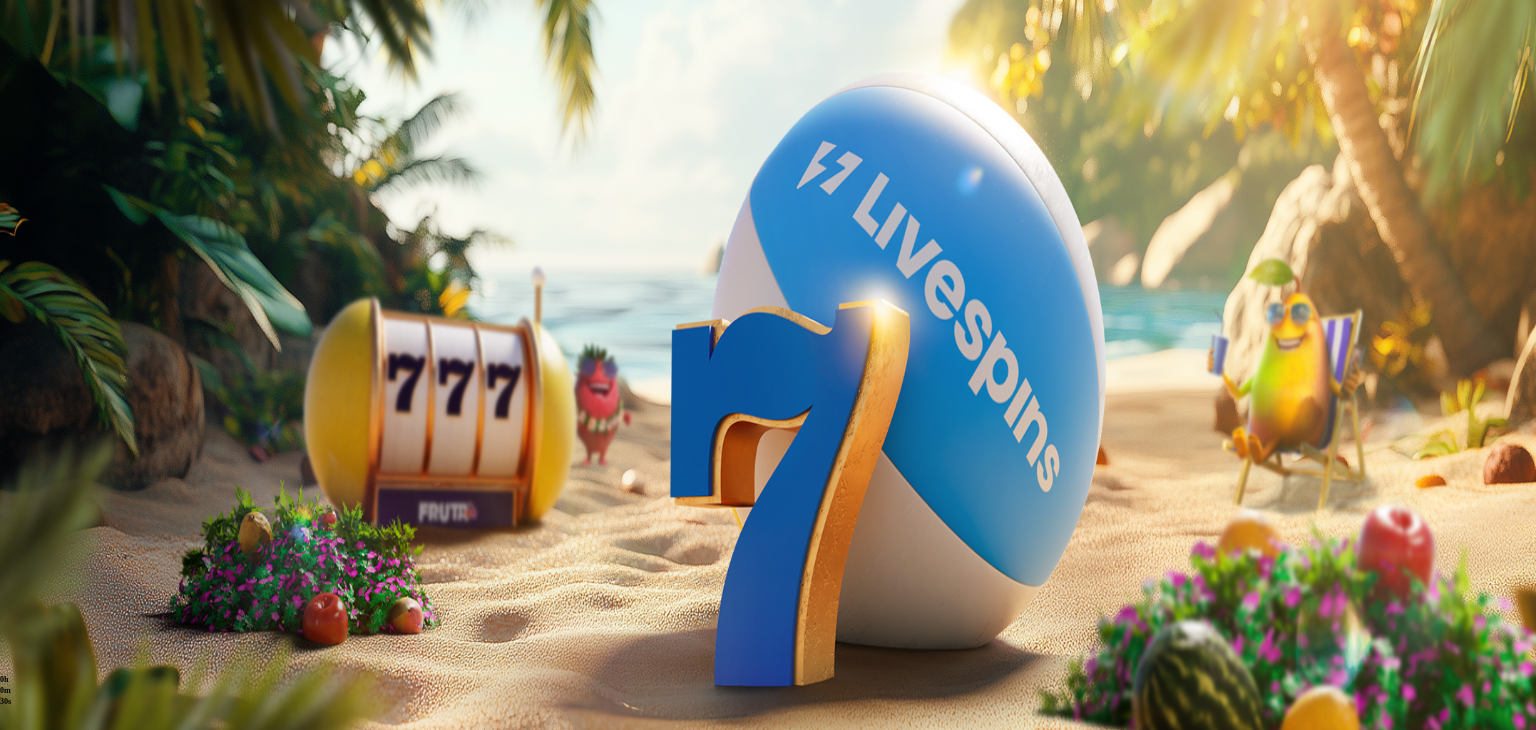 click on "TALLETA JA PELAA" at bounding box center [76, 1916] 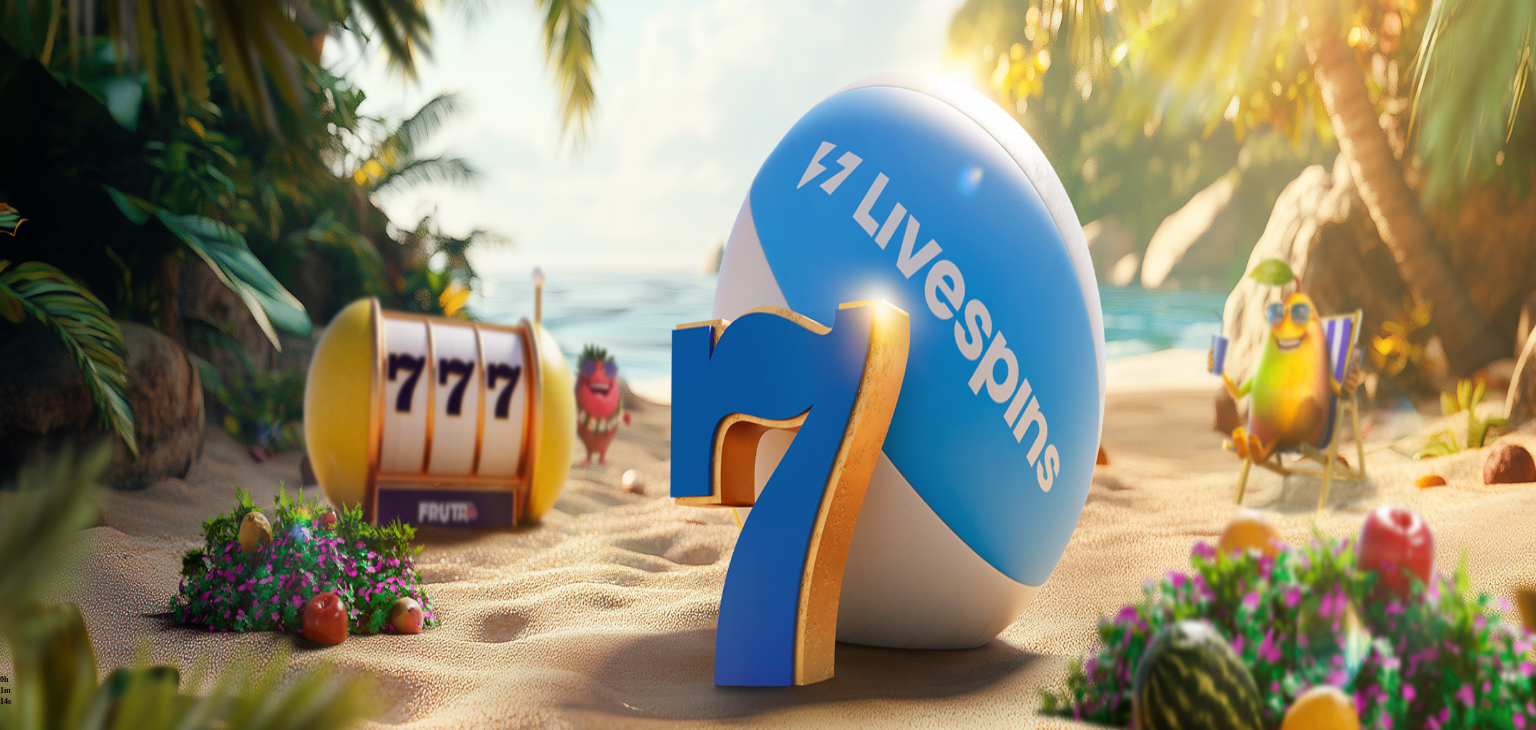 click on "Palkkiot" at bounding box center (79, 304) 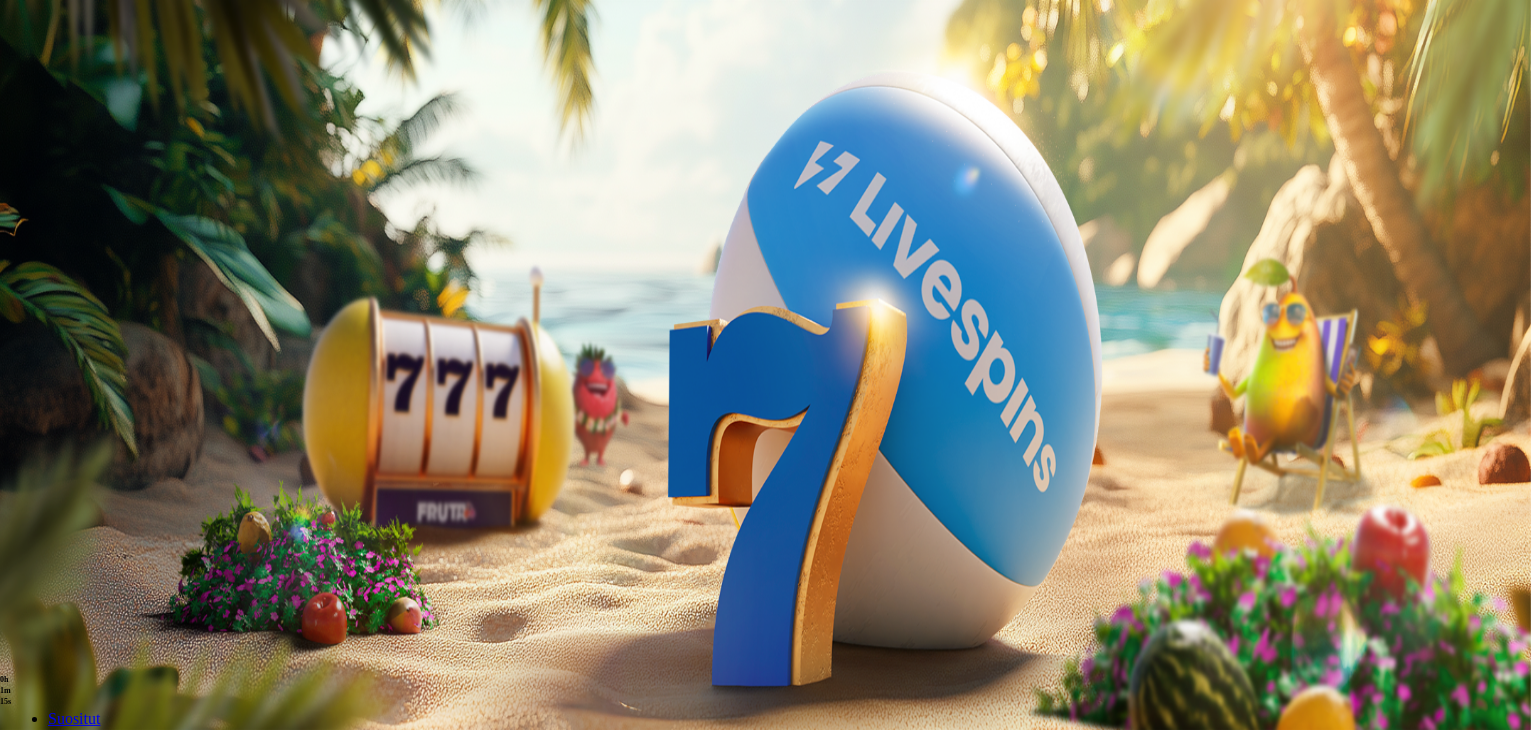 click on "Palkkiot" at bounding box center (79, 304) 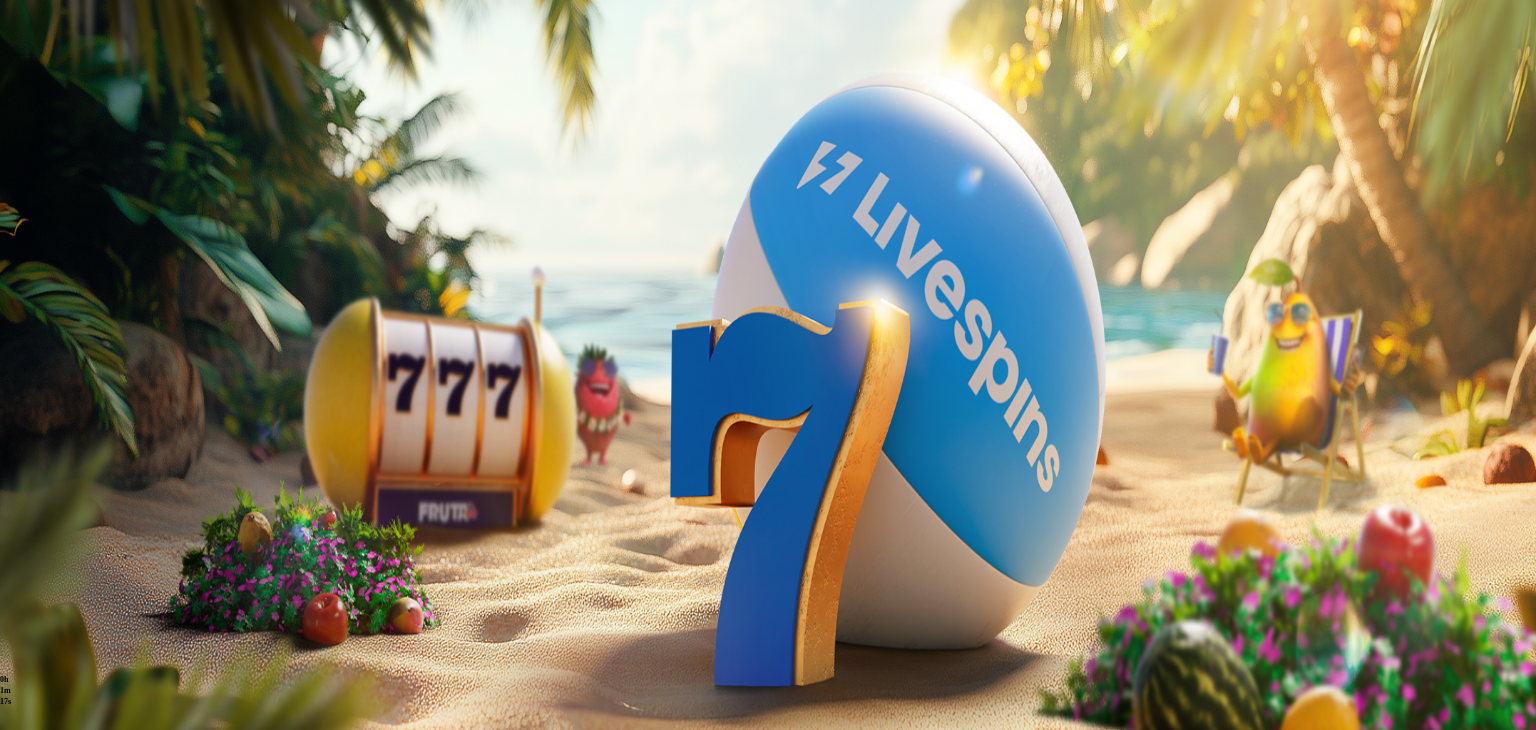 click at bounding box center [88, 709] 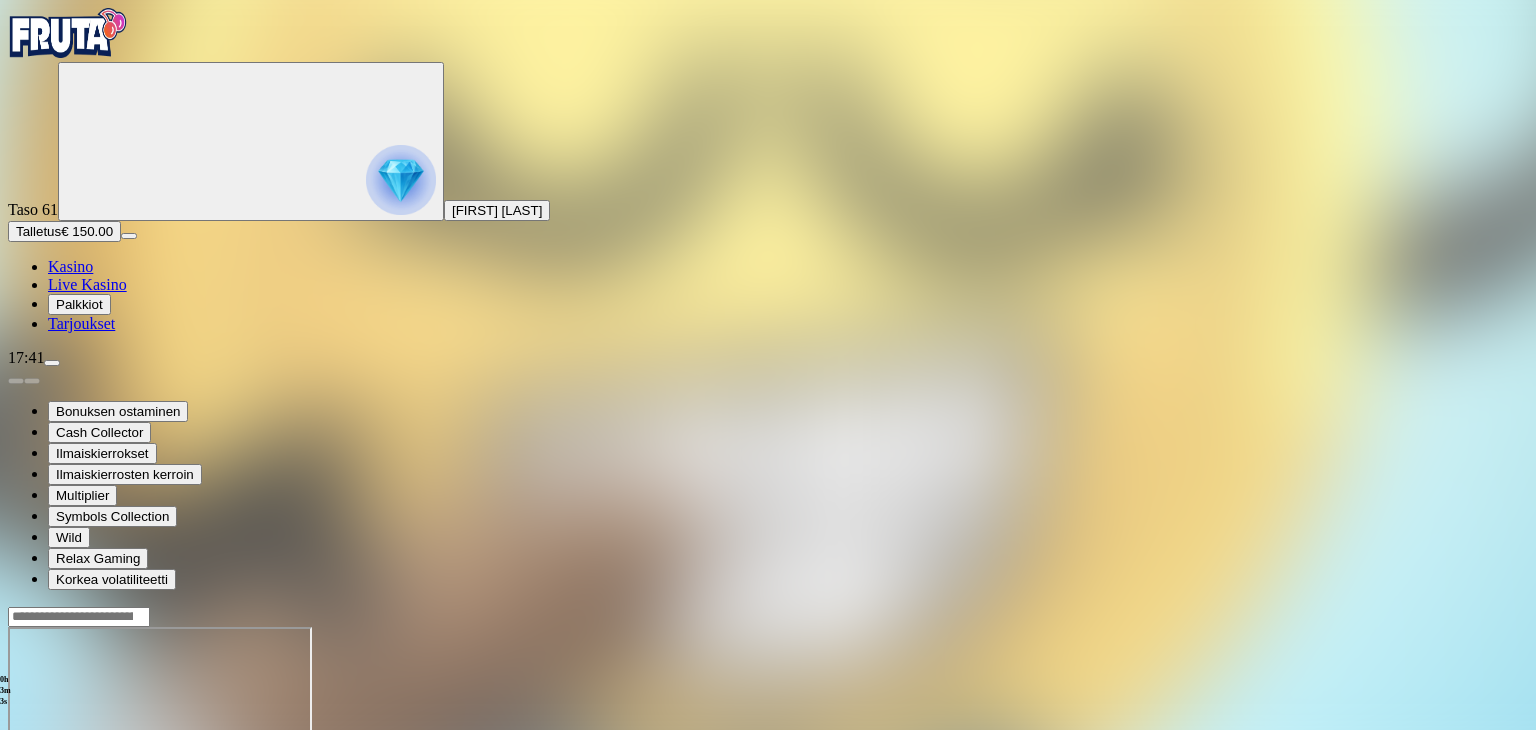 click on "Kasino" at bounding box center (70, 266) 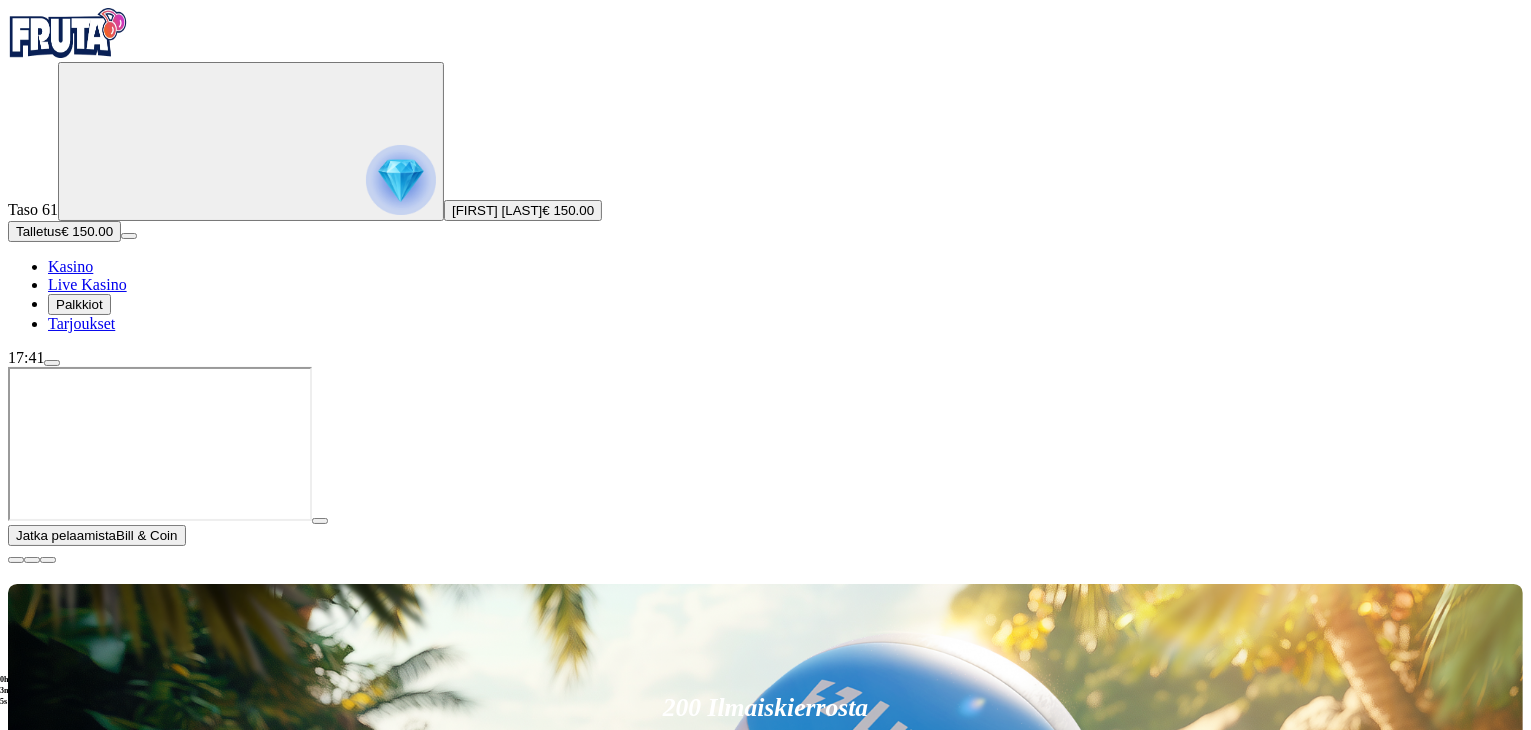 click on "Palkkiot" at bounding box center (79, 304) 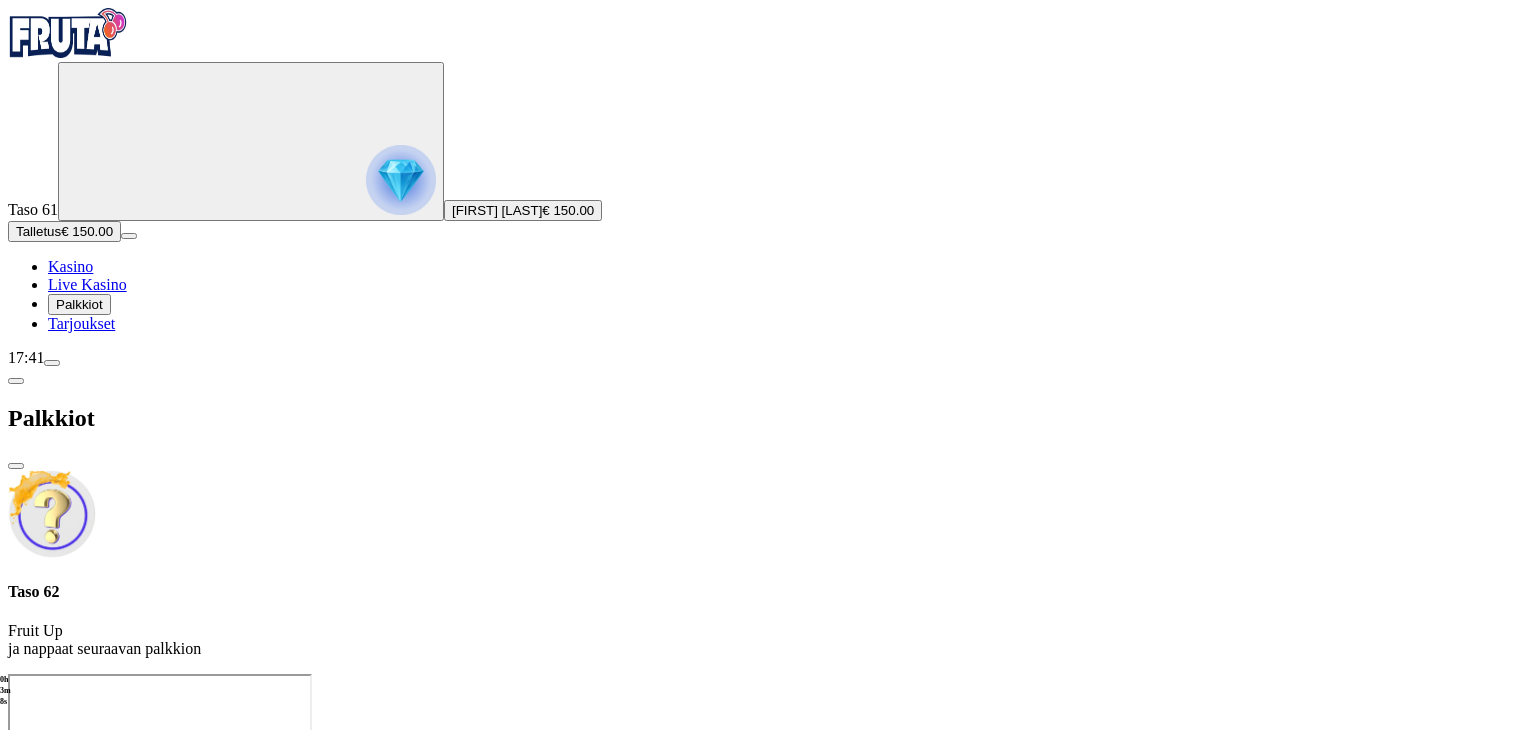 click at bounding box center [768, 674] 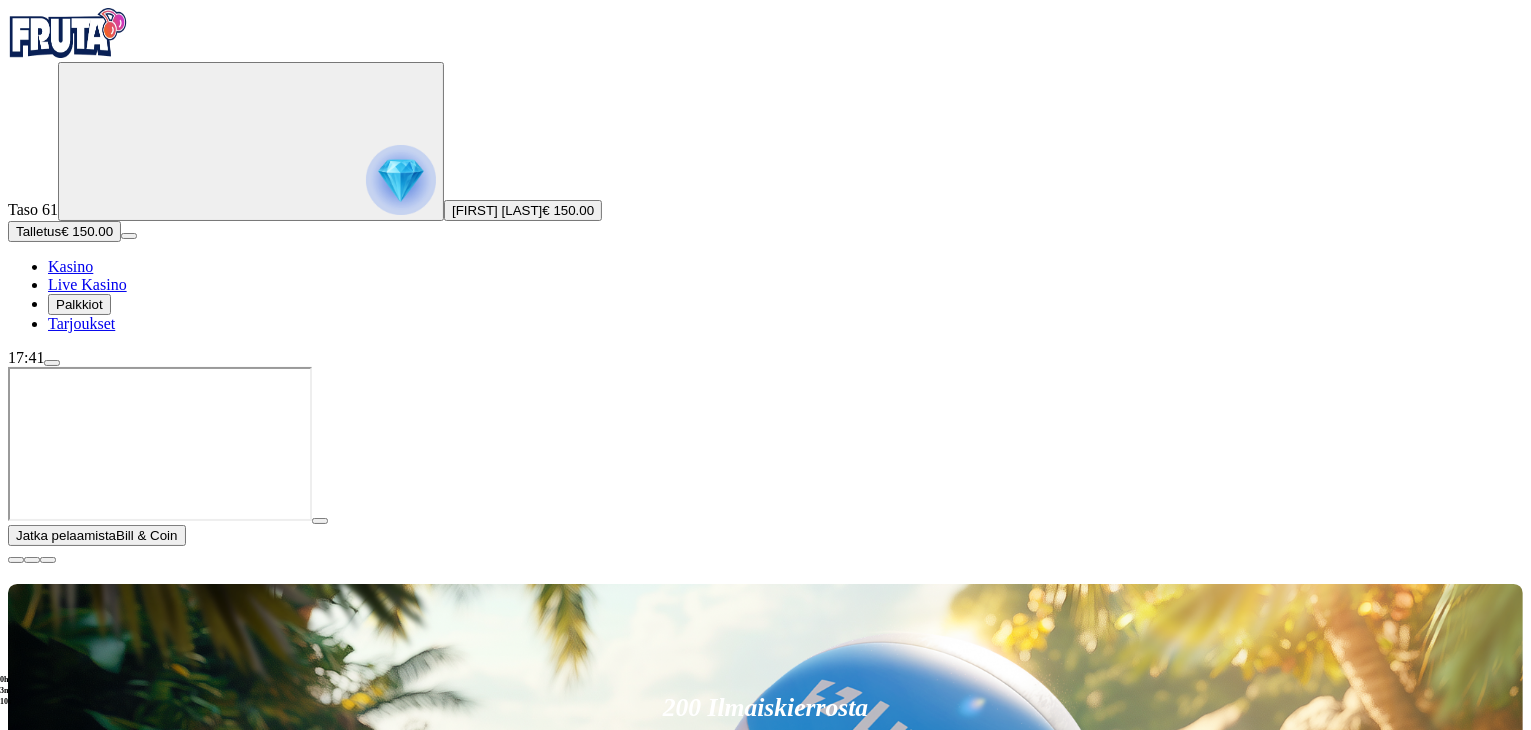 click at bounding box center (16, 560) 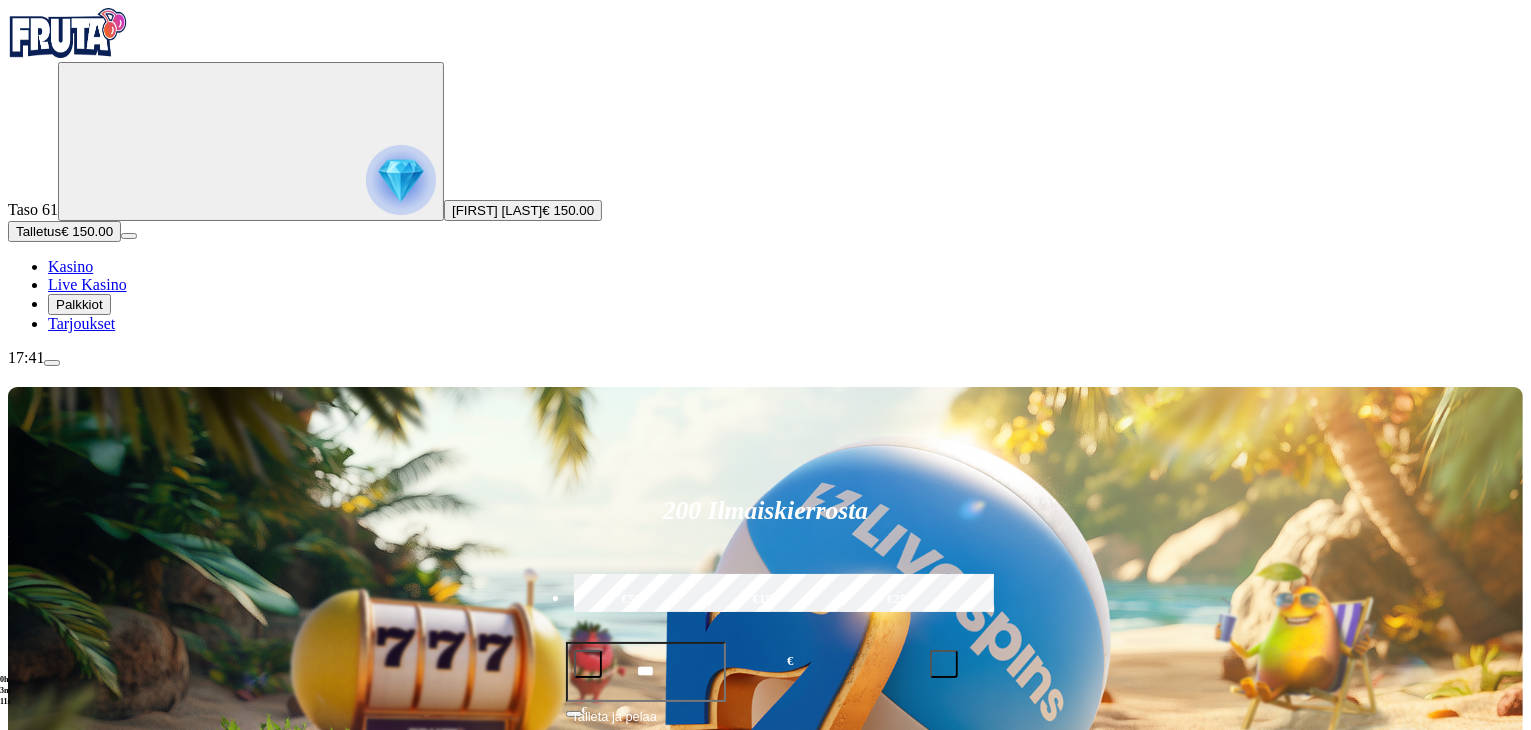 click on "Pelaa nyt" at bounding box center (77, 1677) 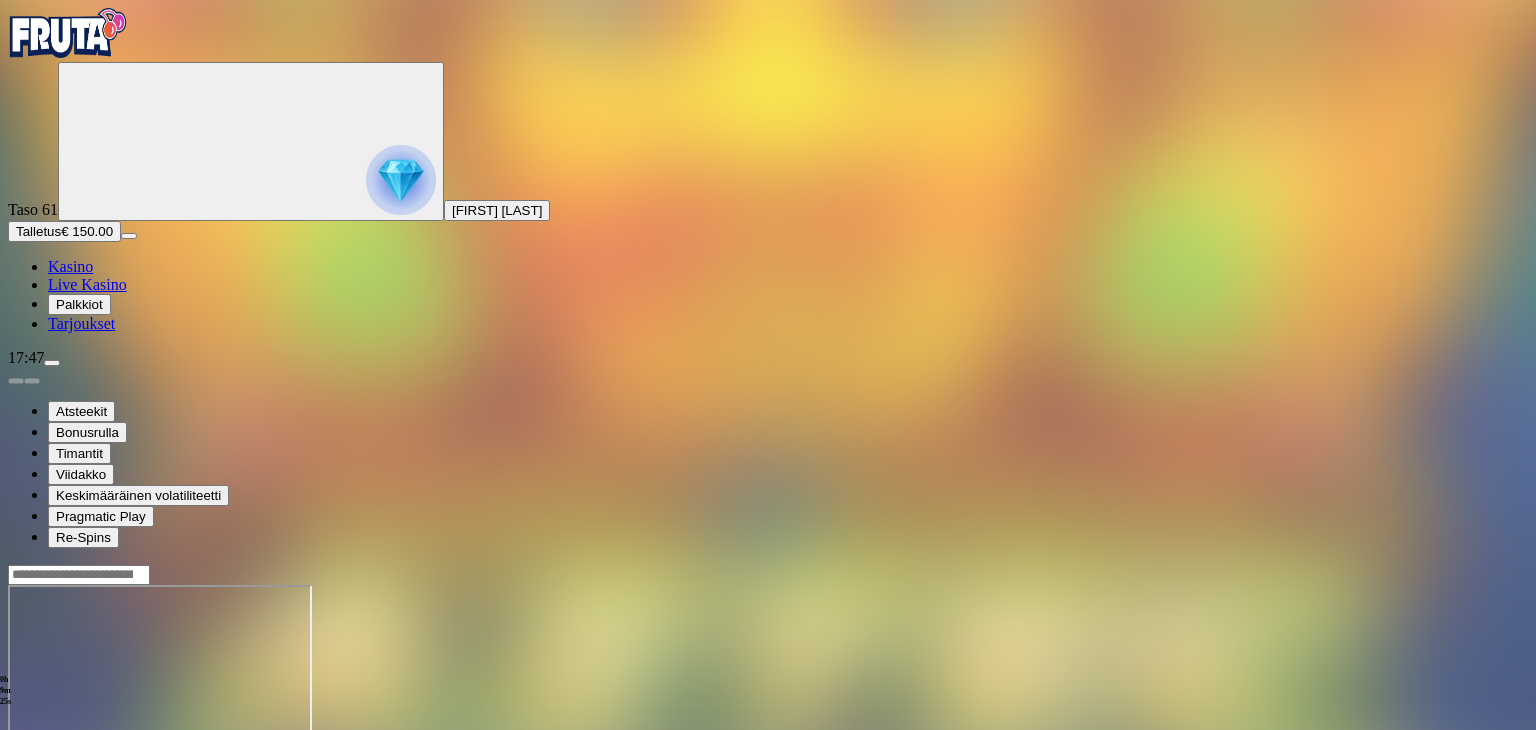 click on "Talletus € 150.00" at bounding box center (64, 231) 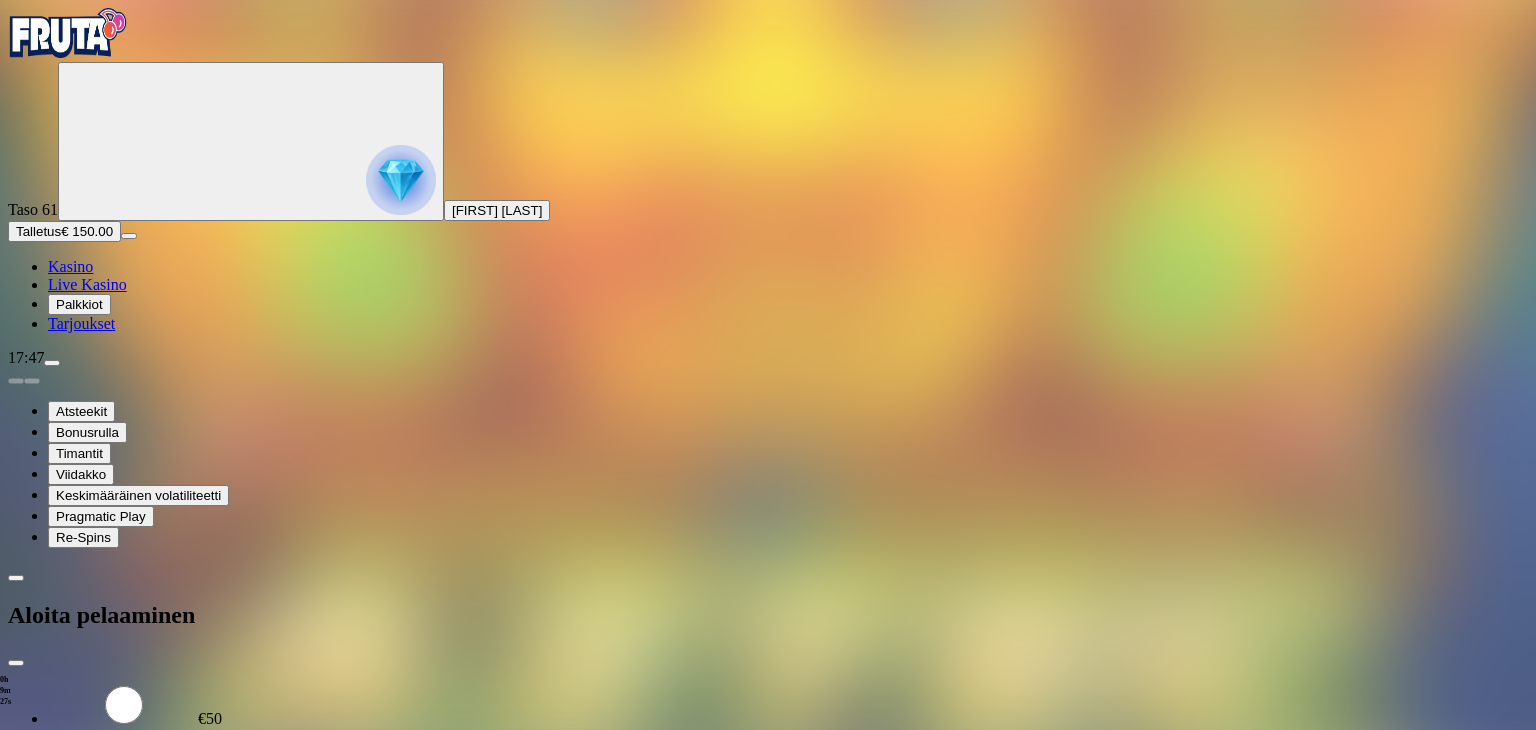 click on "***" at bounding box center [79, 845] 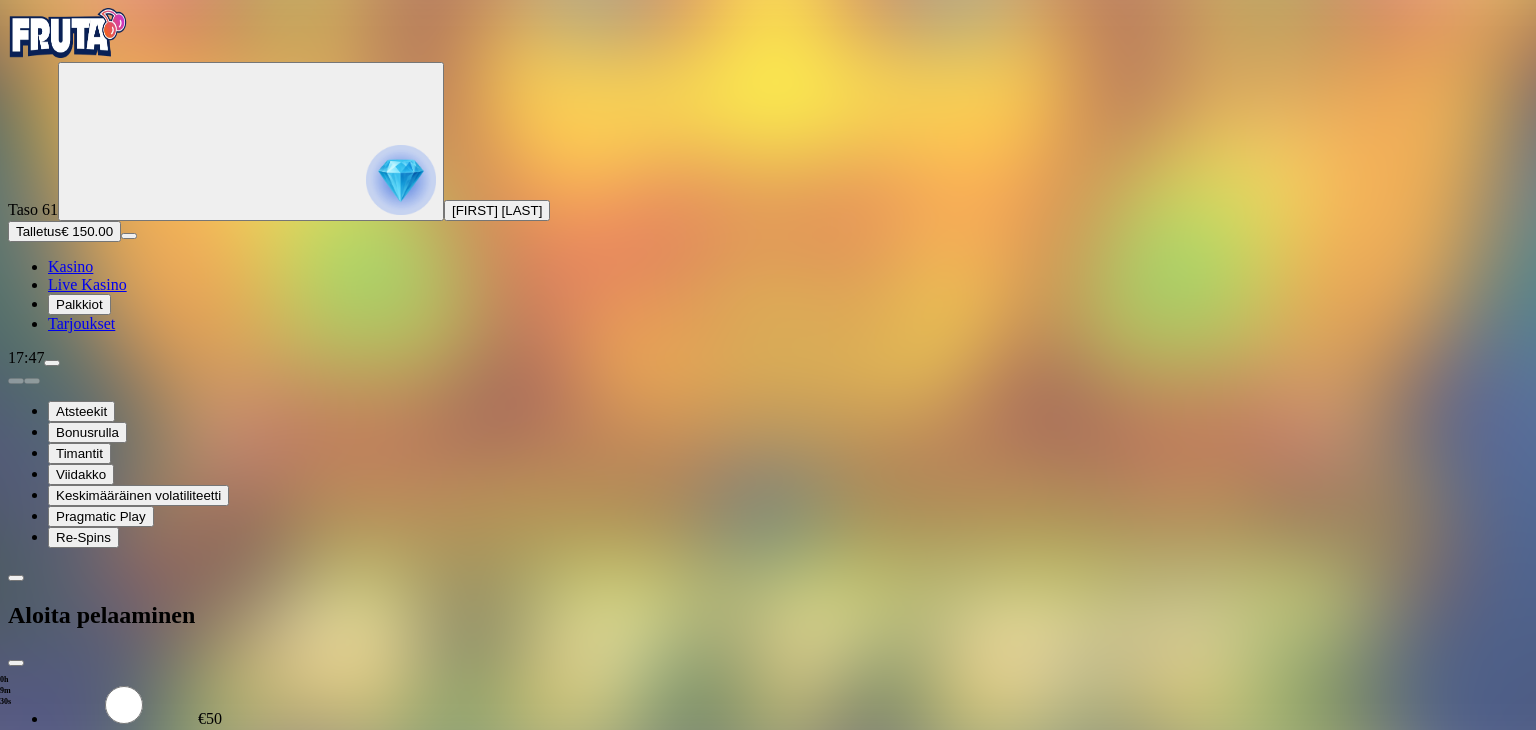 type on "***" 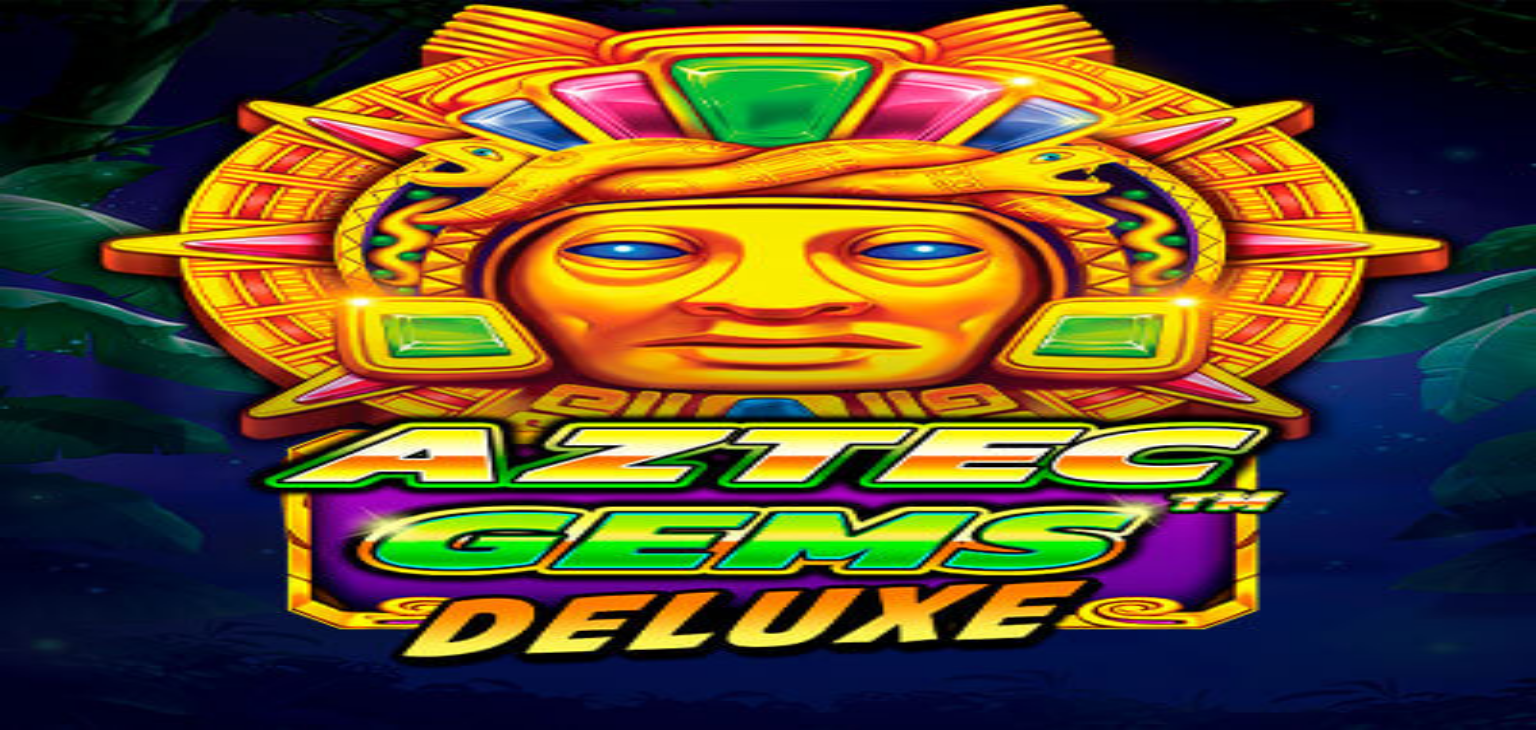 scroll, scrollTop: 0, scrollLeft: 0, axis: both 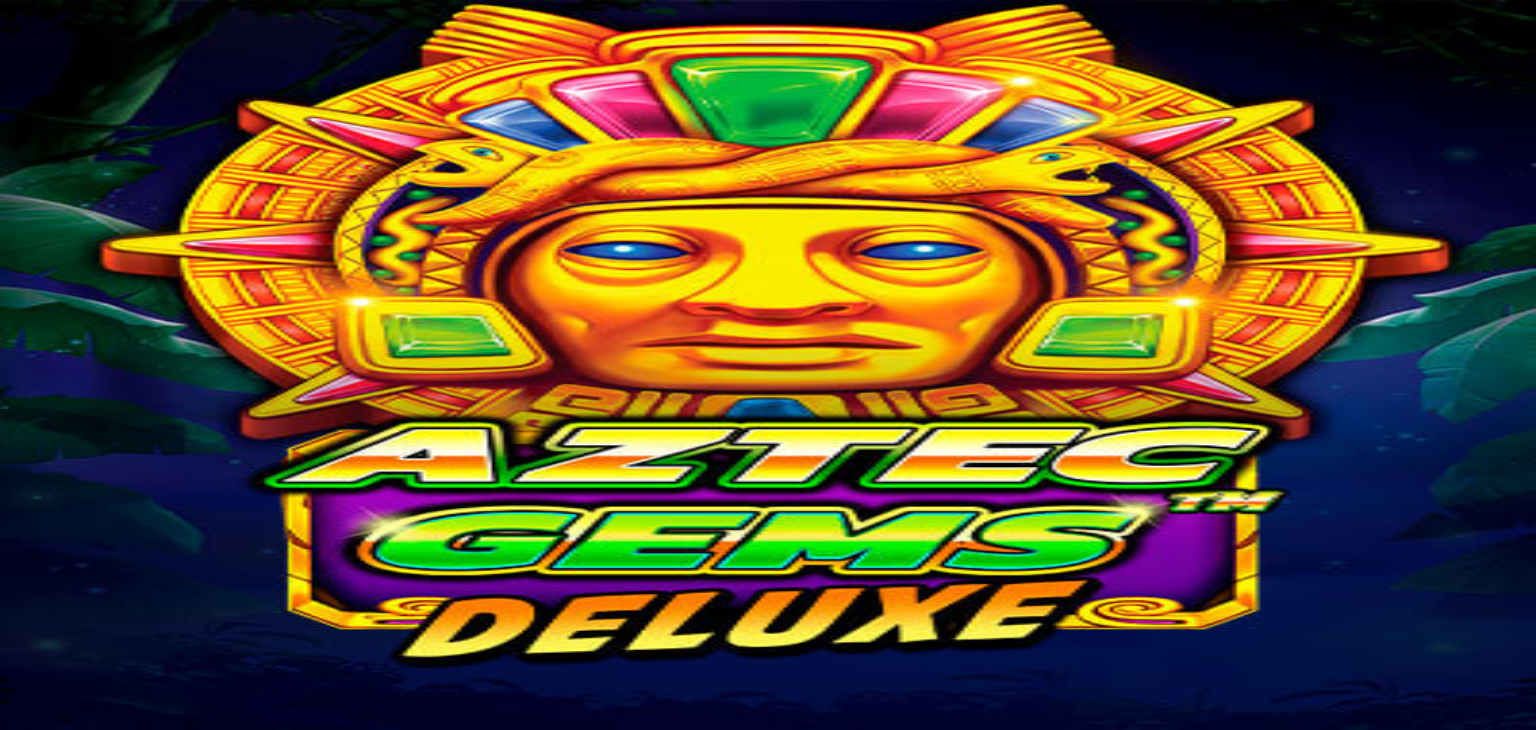 click on "Talletus" at bounding box center (38, 231) 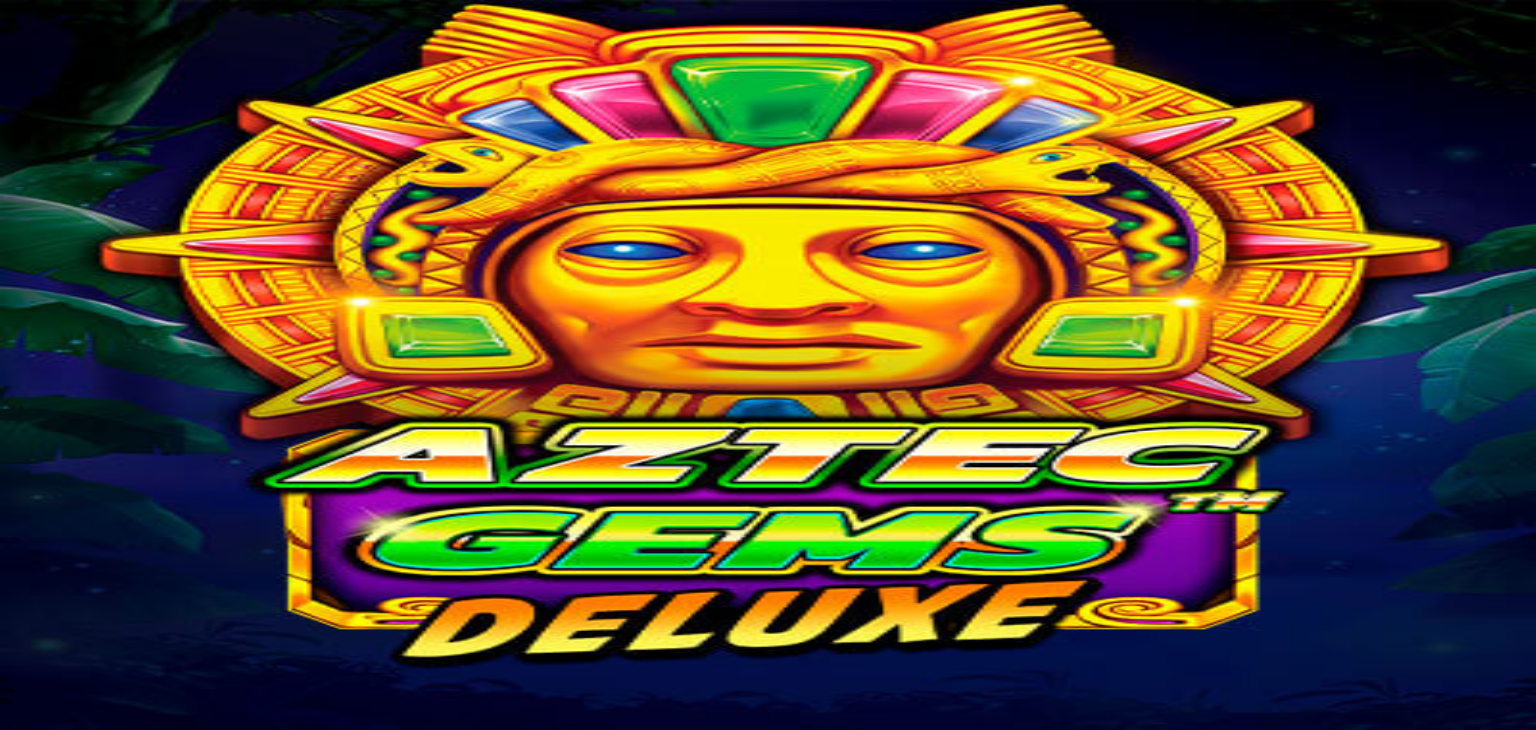 click on "***" at bounding box center (79, 845) 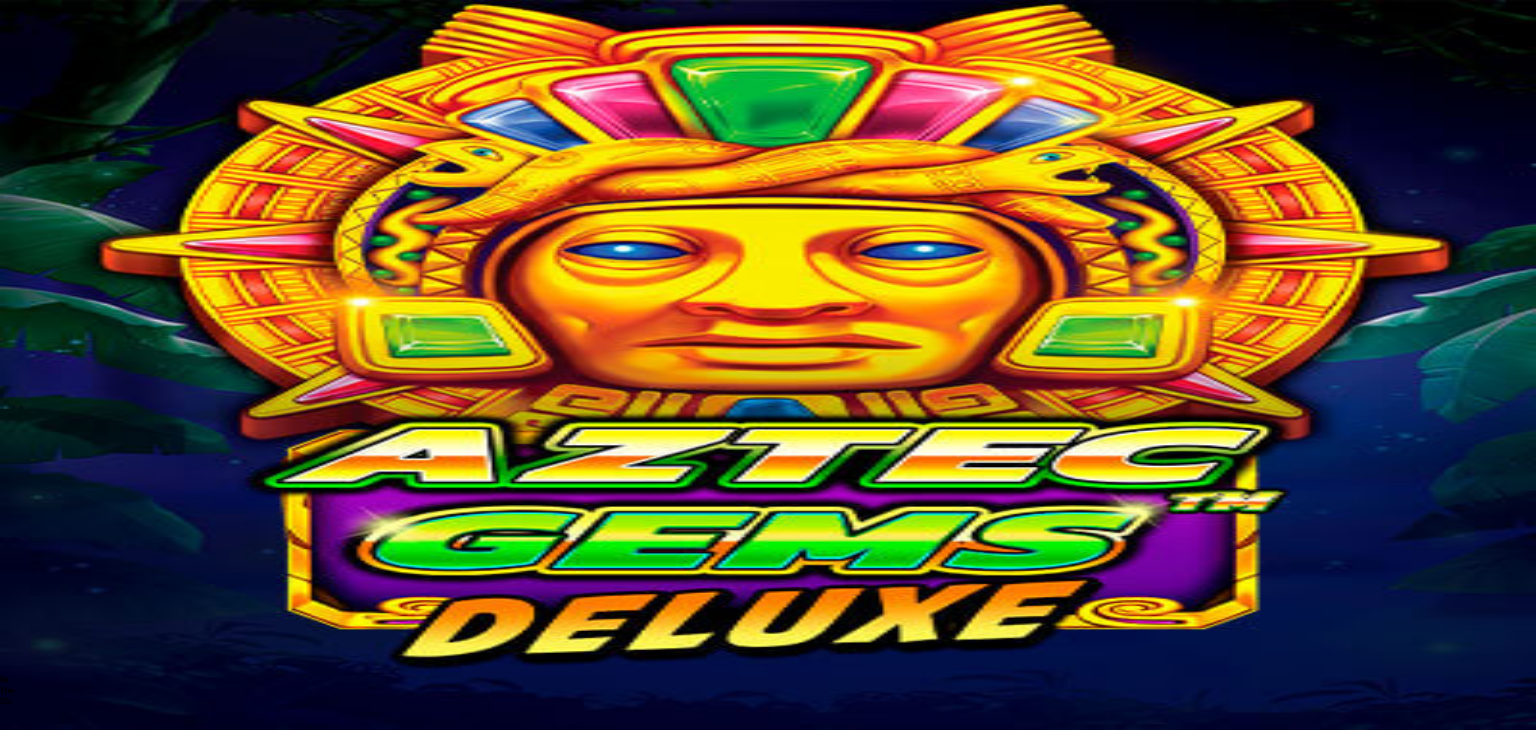 type on "***" 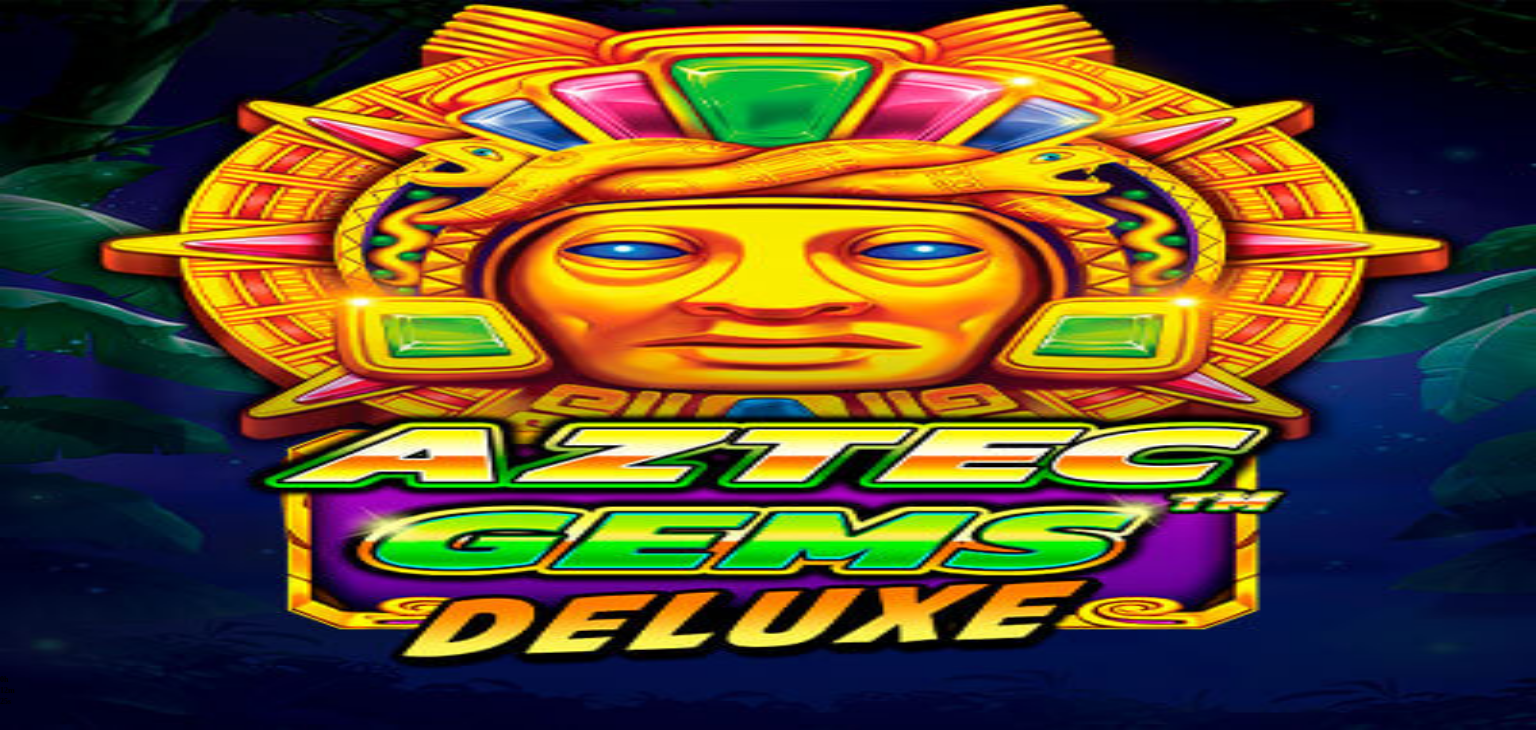 click on "Kasino" at bounding box center (70, 266) 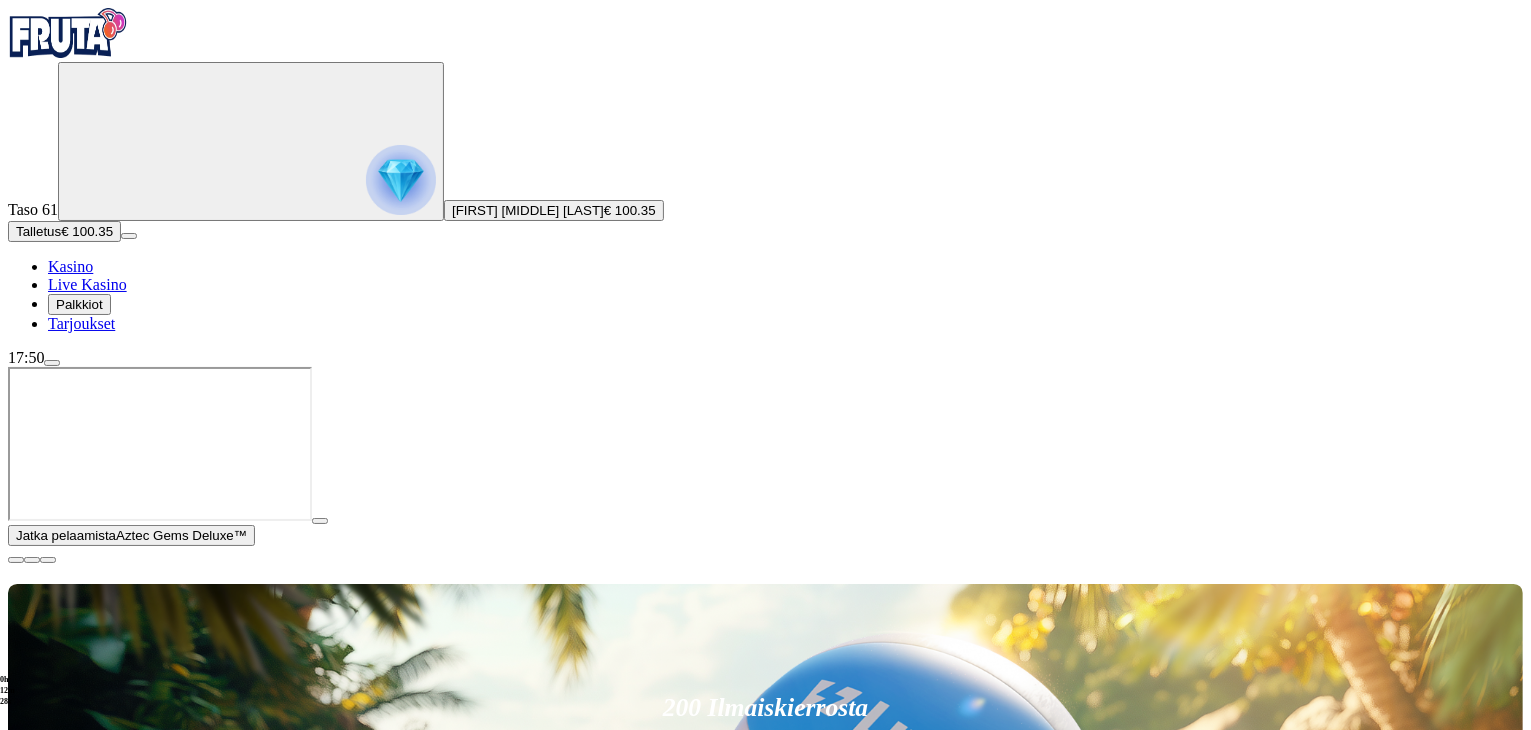 click at bounding box center [16, 560] 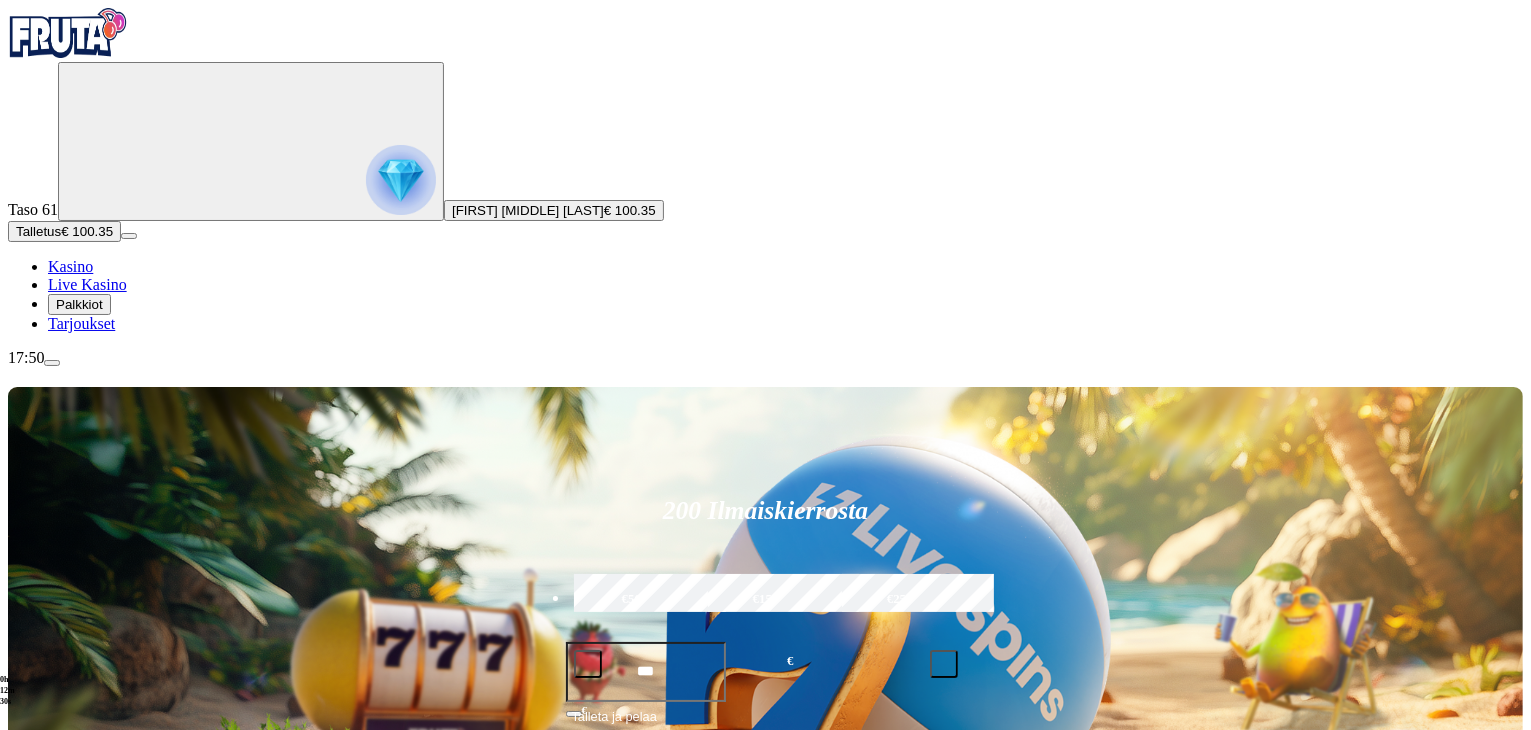 click at bounding box center [32, 1153] 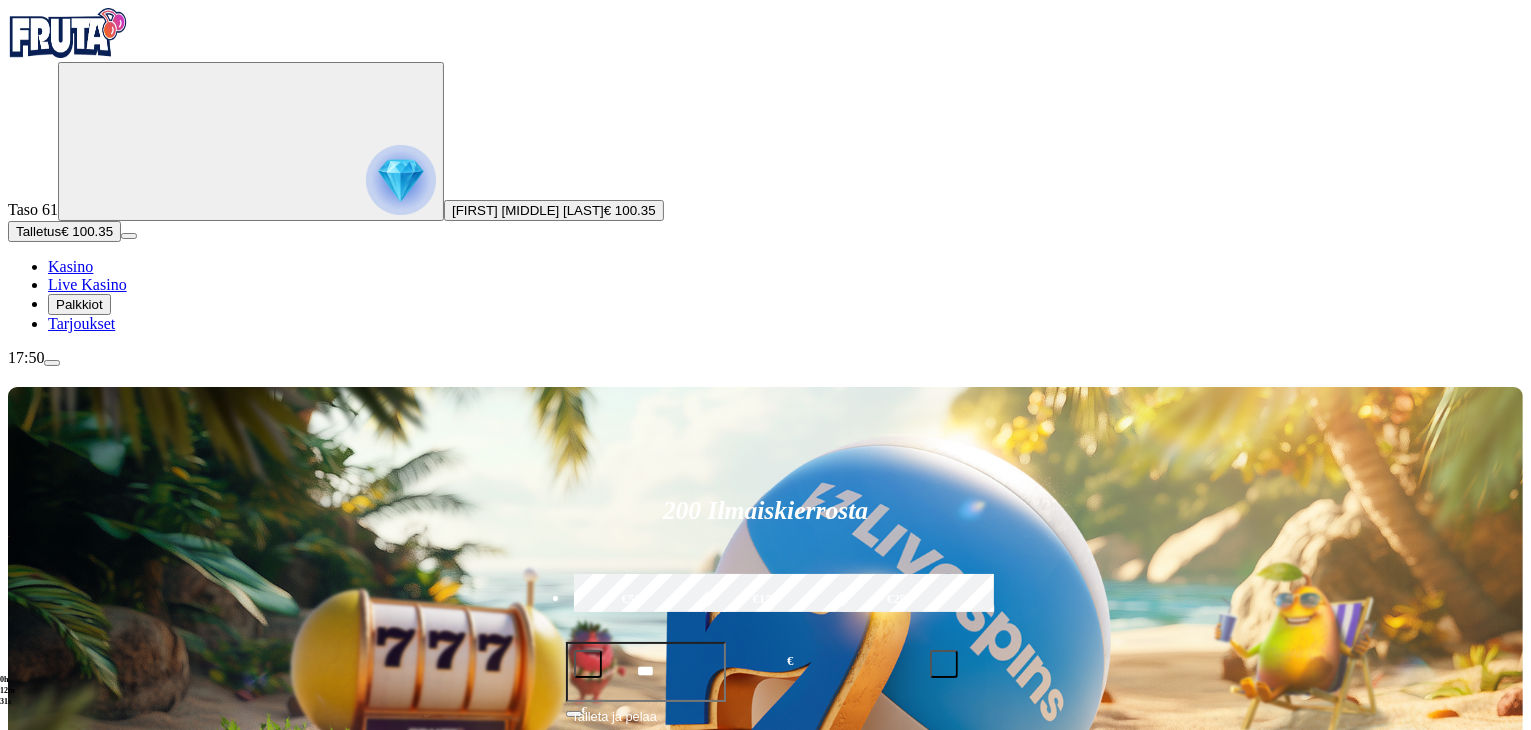 click on "Pelaa nyt" at bounding box center [-899, 2154] 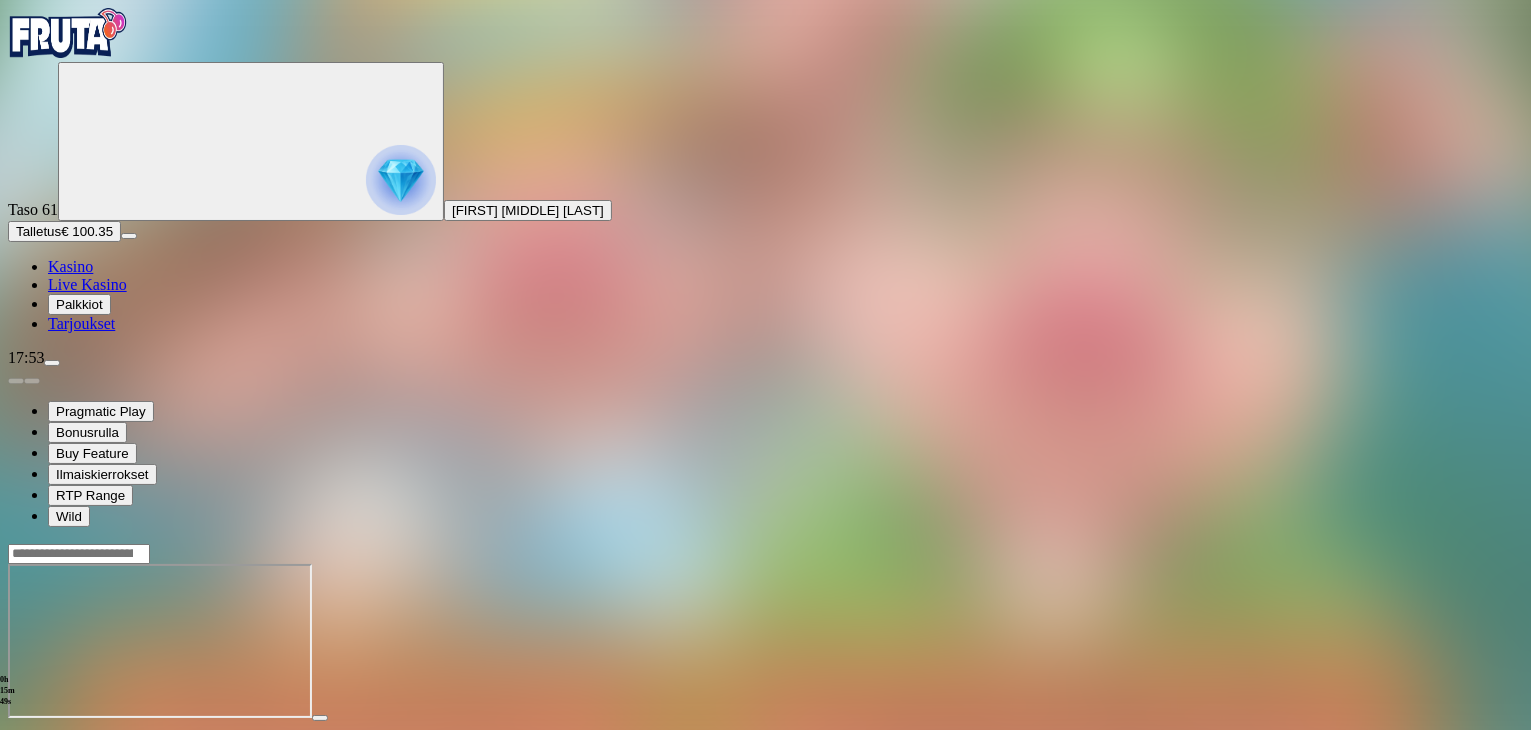 click on "Kasino" at bounding box center (70, 266) 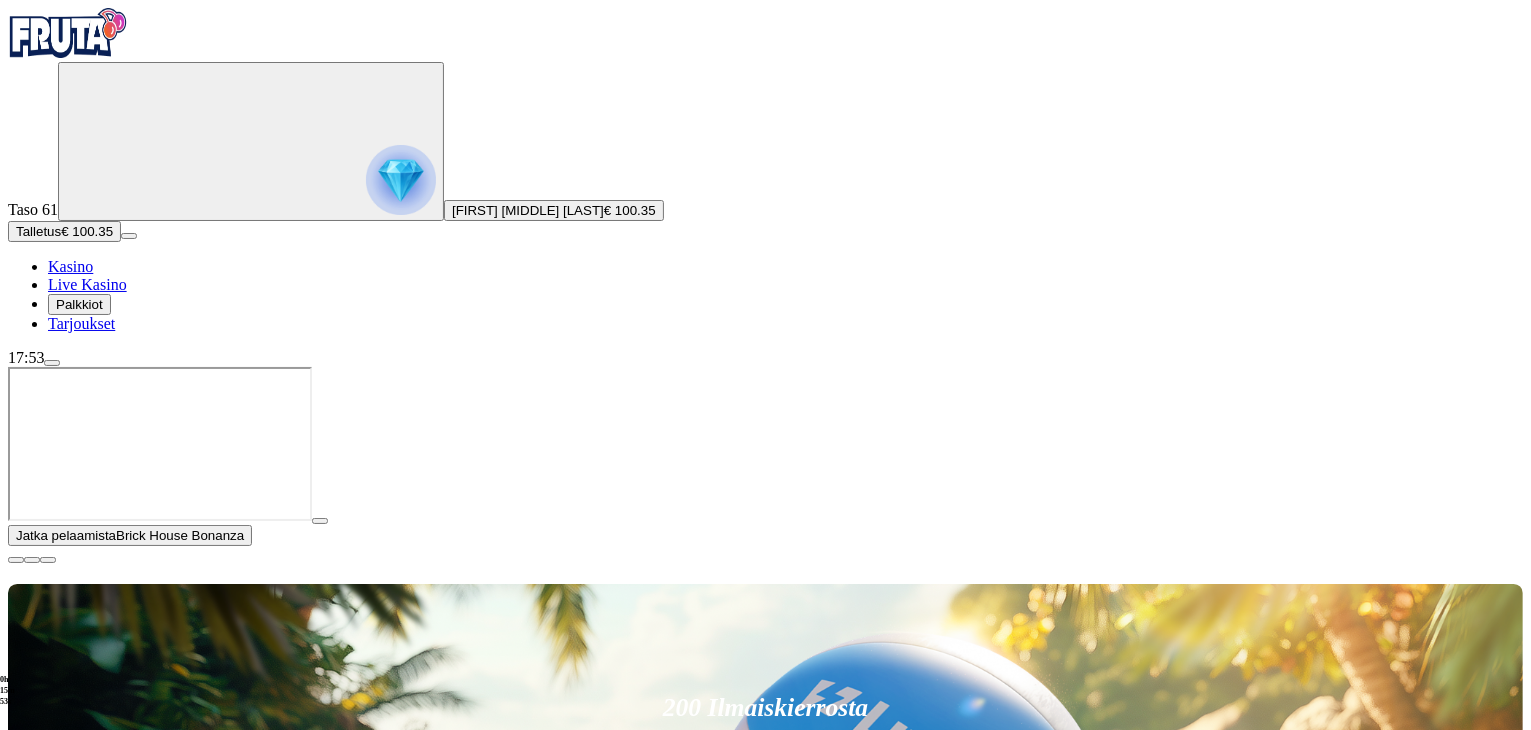 click at bounding box center (16, 560) 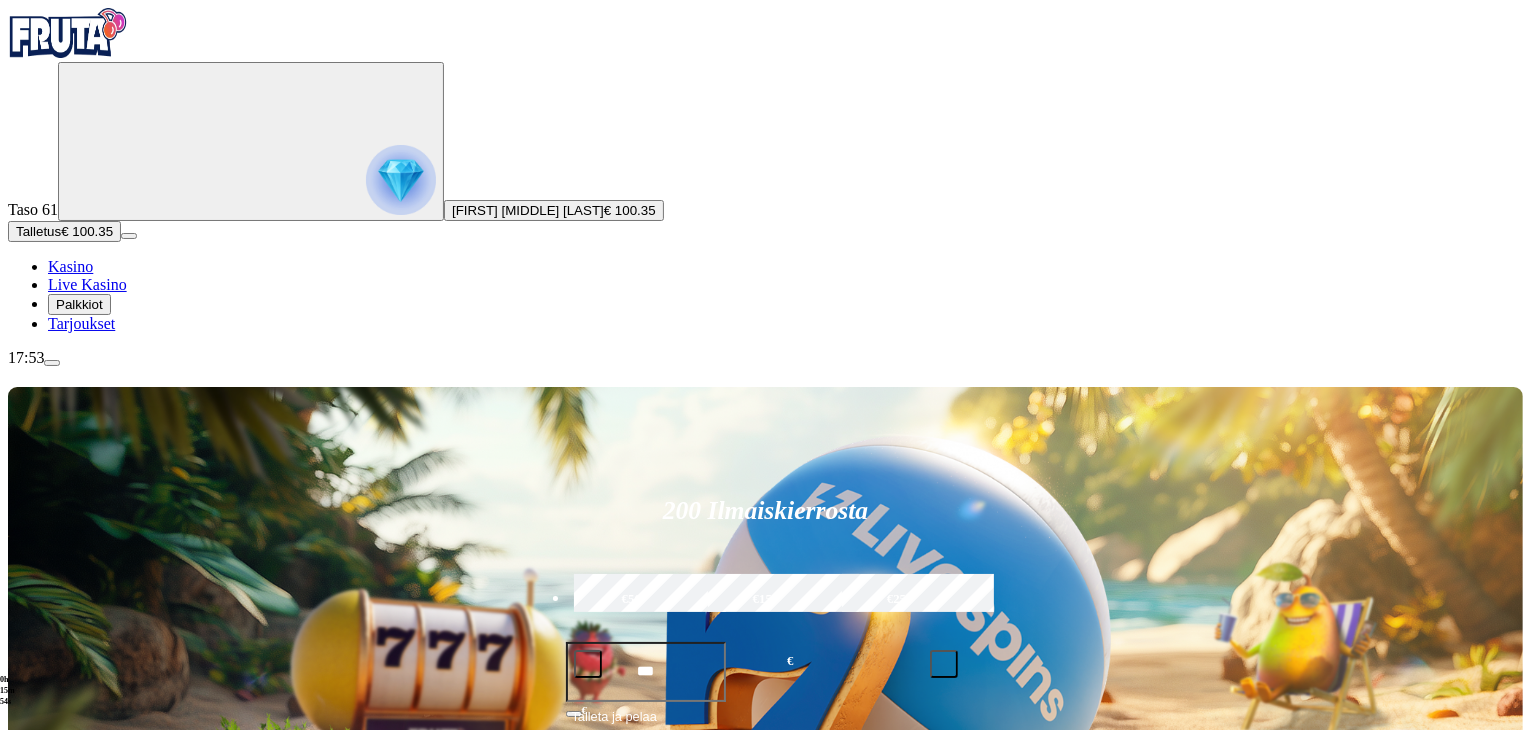 click on "Pelaa nyt" at bounding box center (77, 1581) 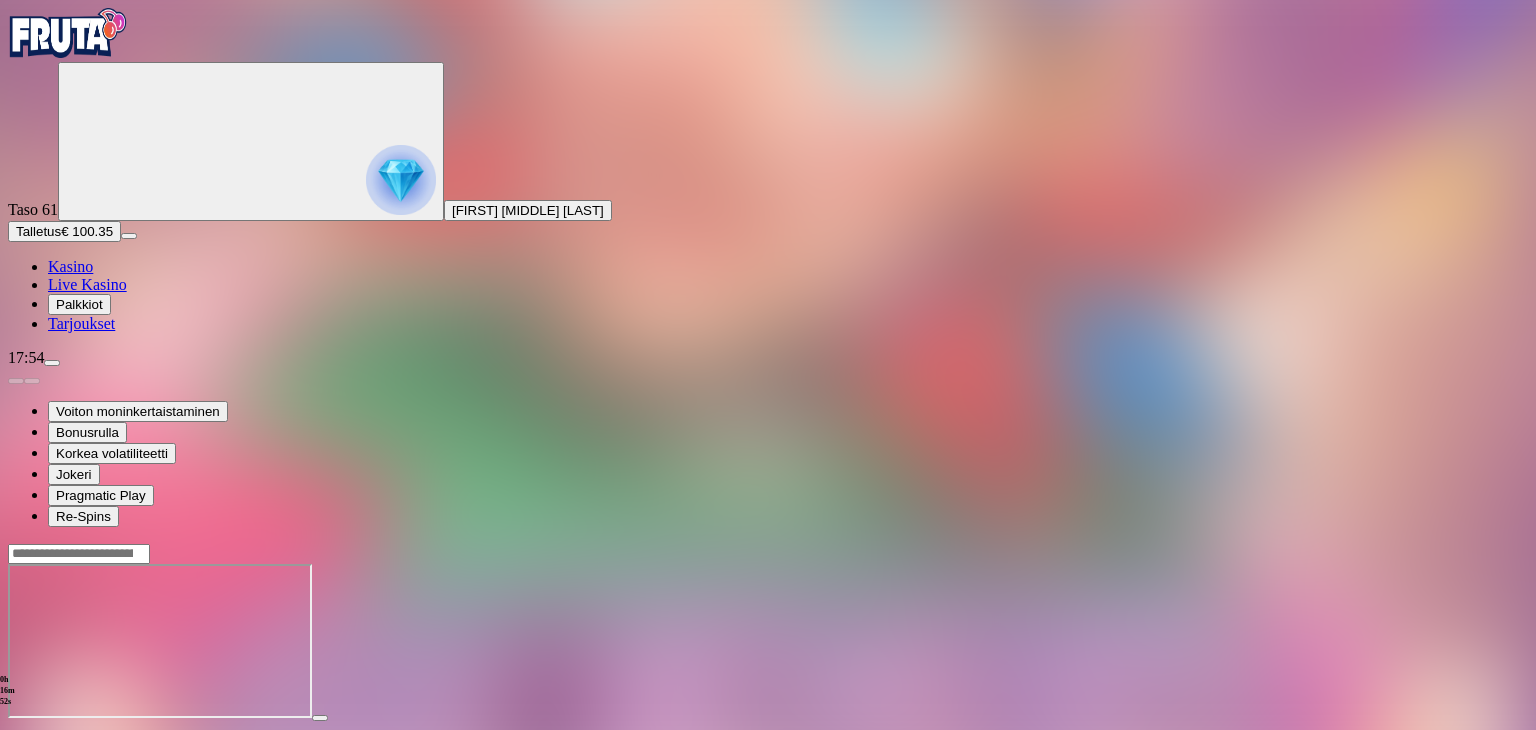 click on "Palkkiot" at bounding box center (79, 304) 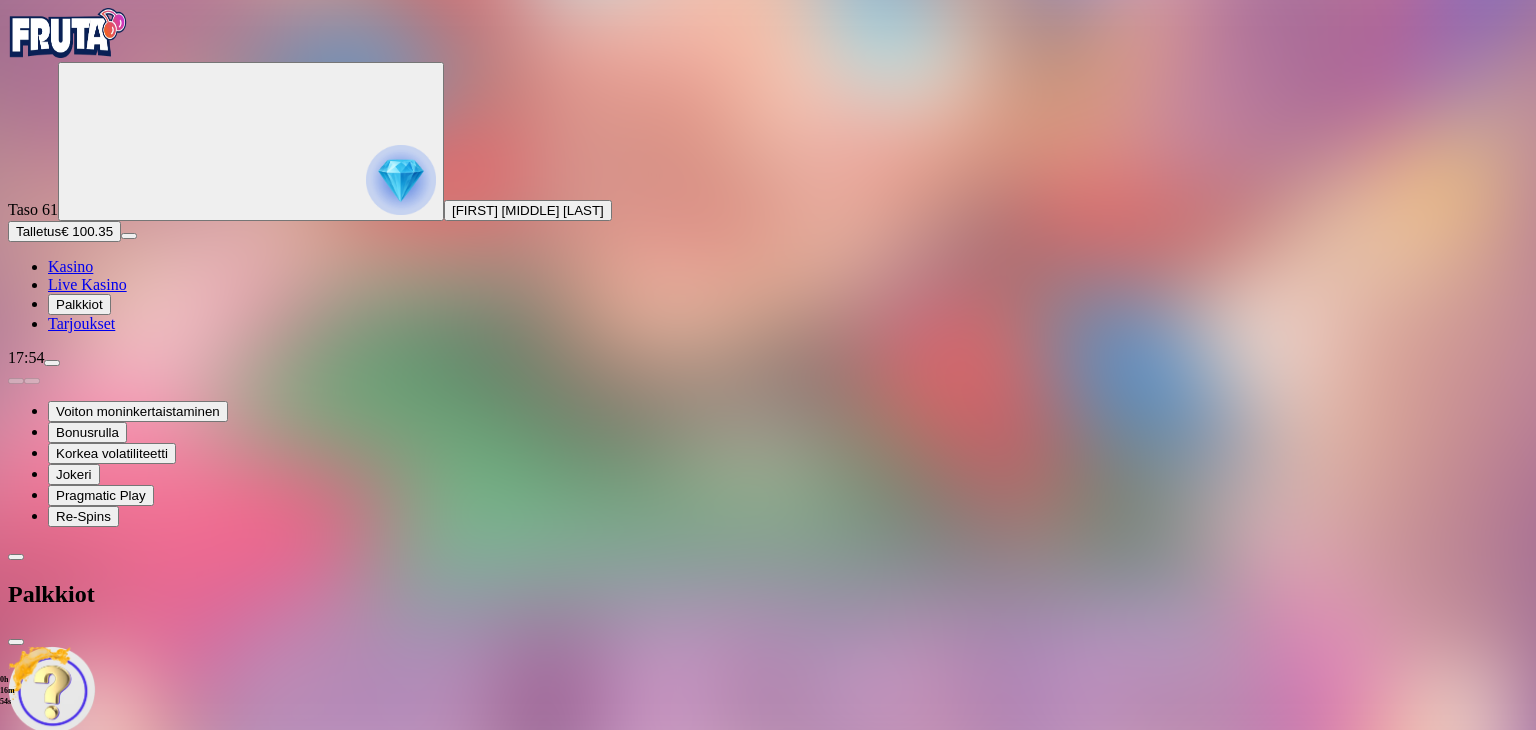 click on "Kasino" at bounding box center [70, 266] 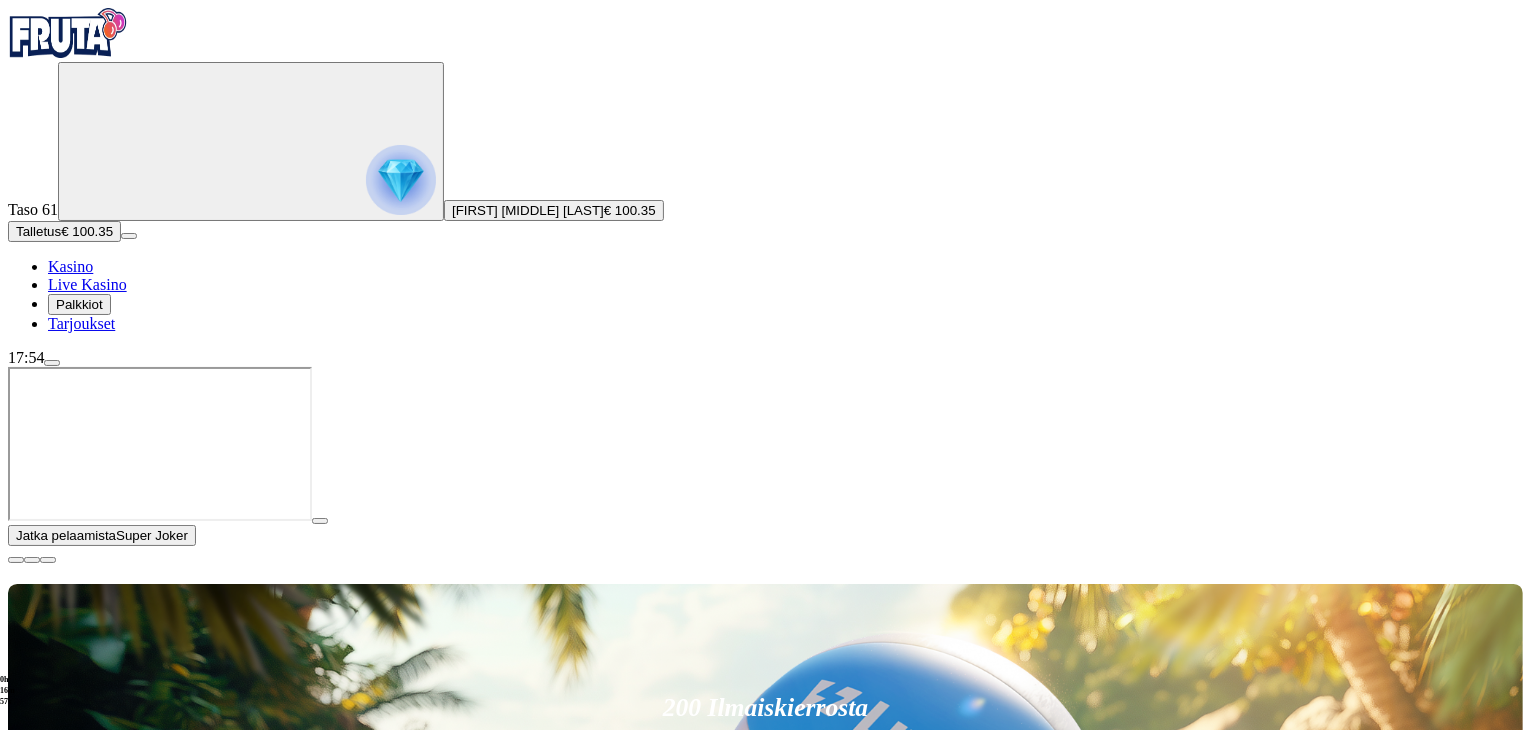 click at bounding box center [16, 560] 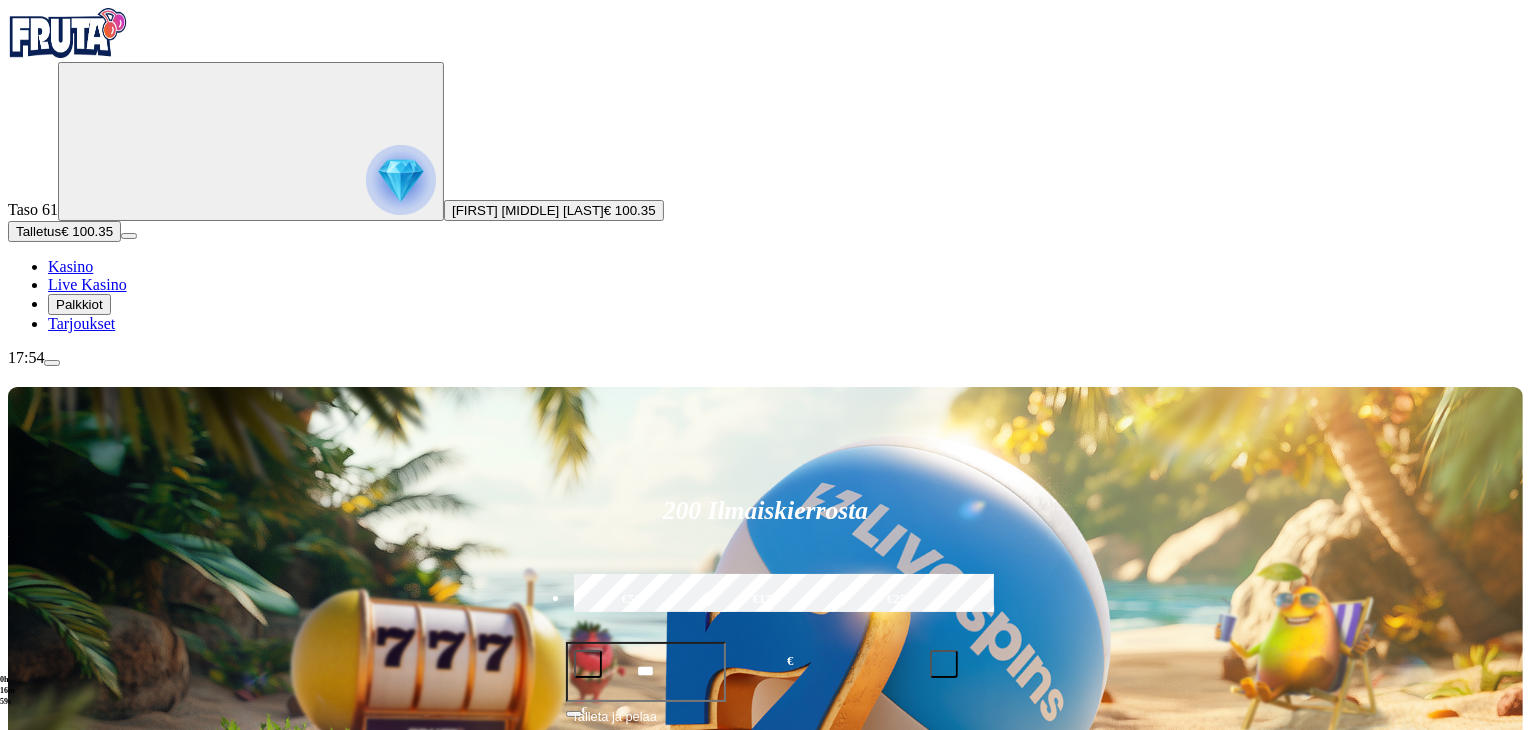click at bounding box center [32, 1153] 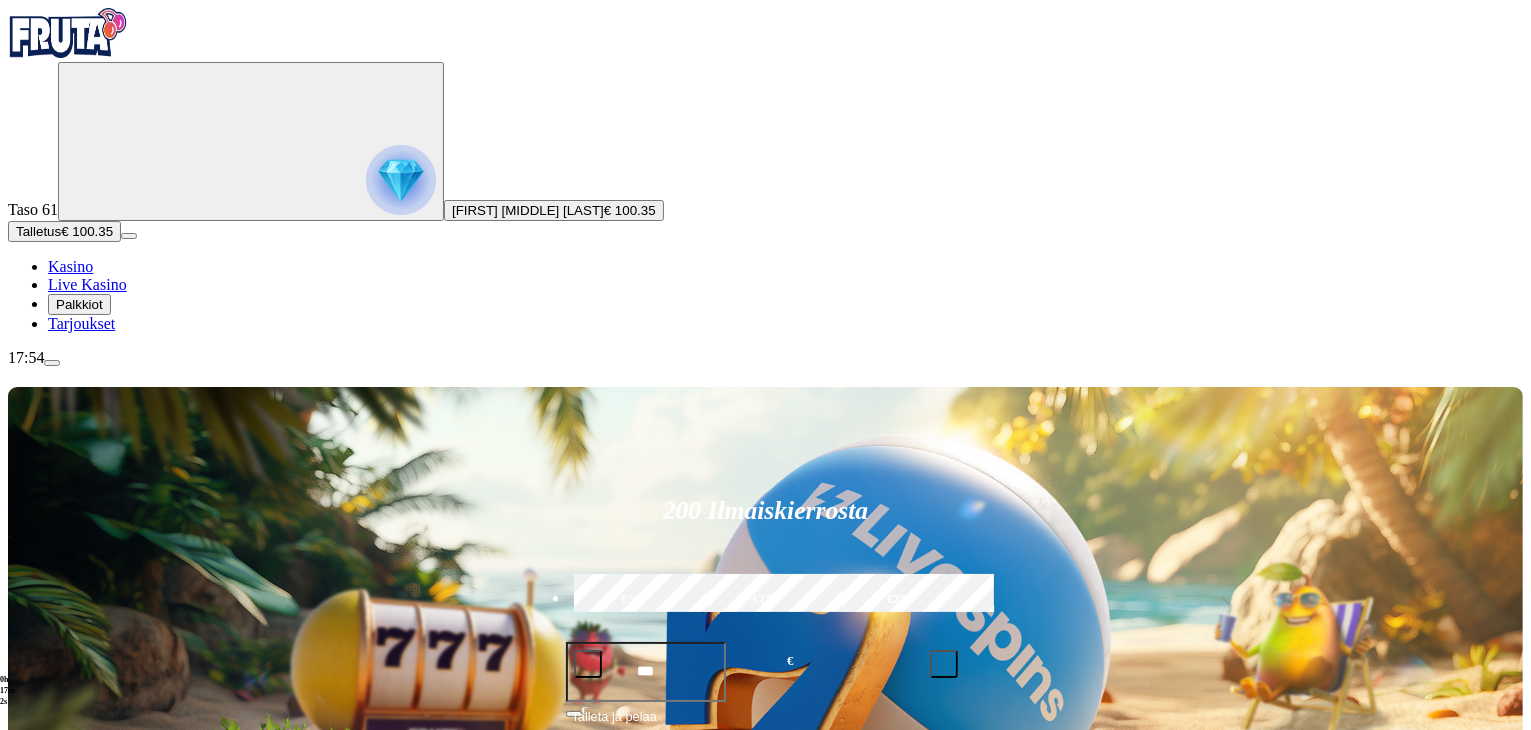 click on "Pelaa nyt" at bounding box center [-899, 1867] 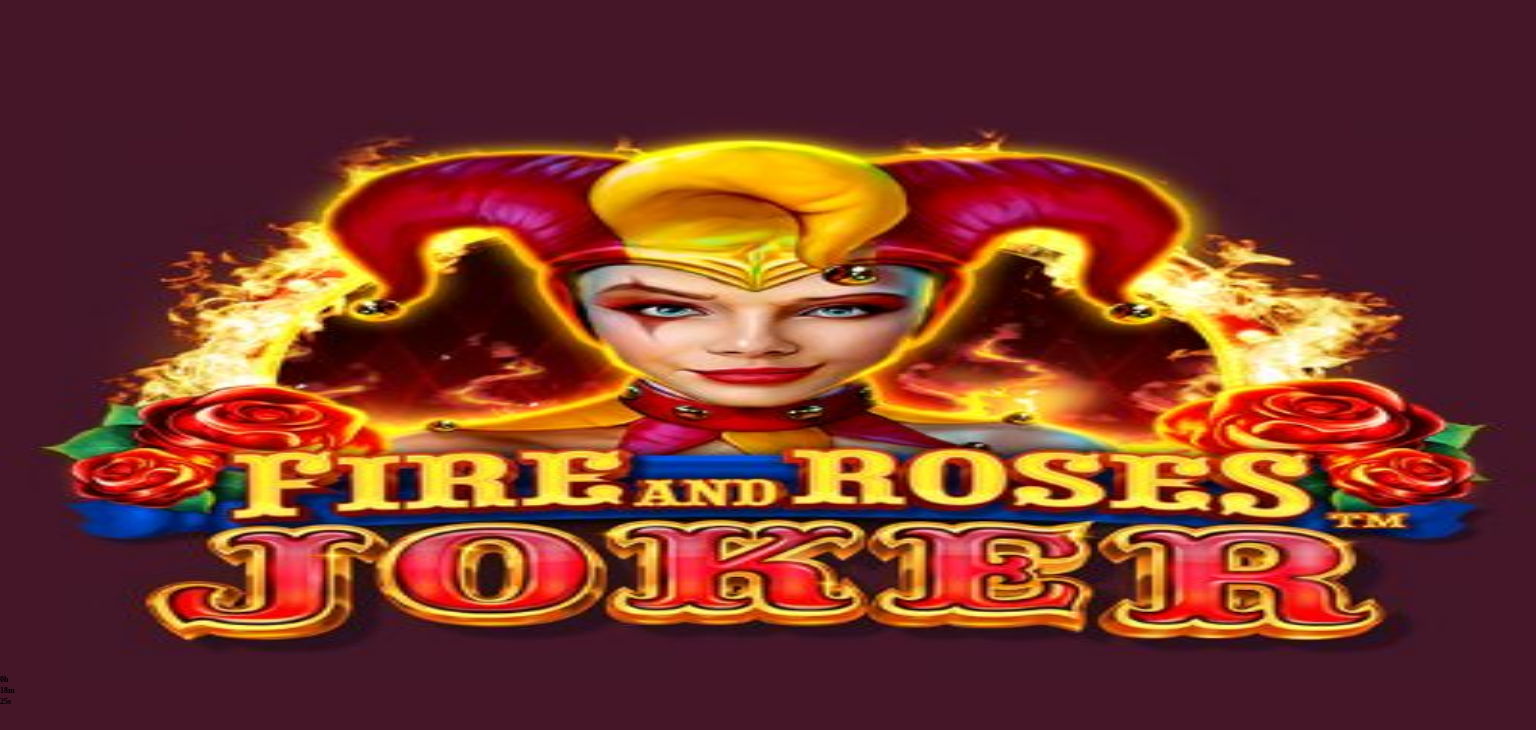 scroll, scrollTop: 0, scrollLeft: 0, axis: both 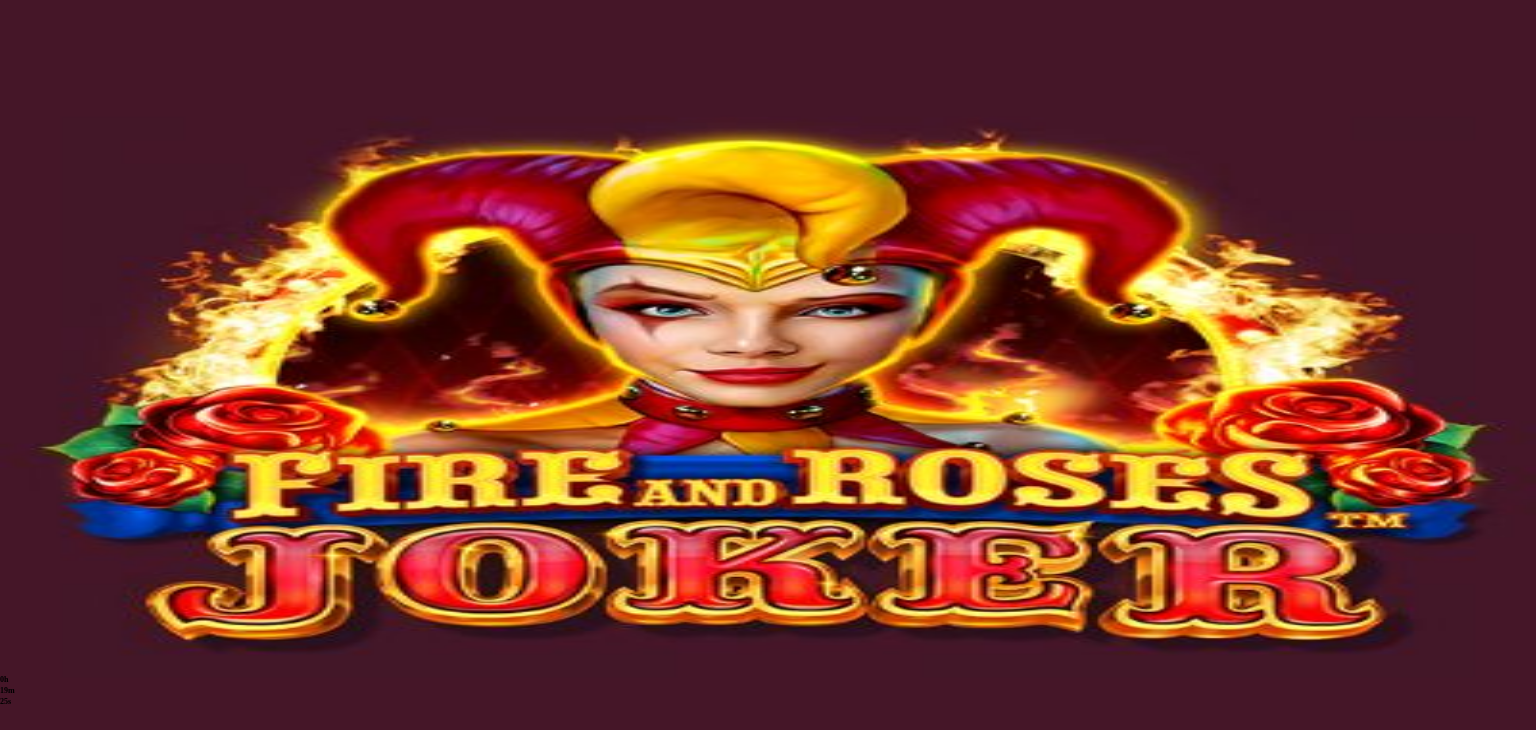 click on "Kasino" at bounding box center (70, 266) 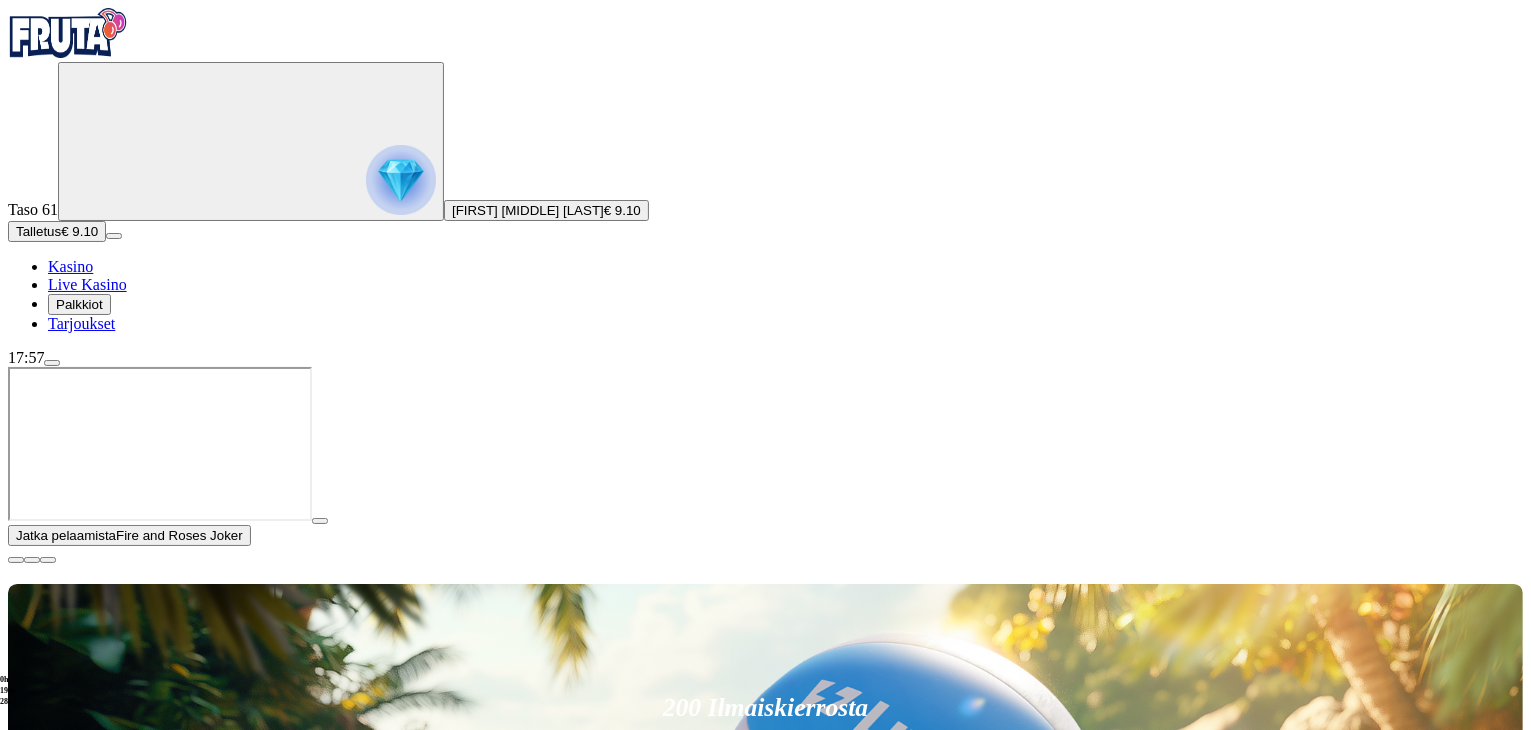 click at bounding box center (16, 560) 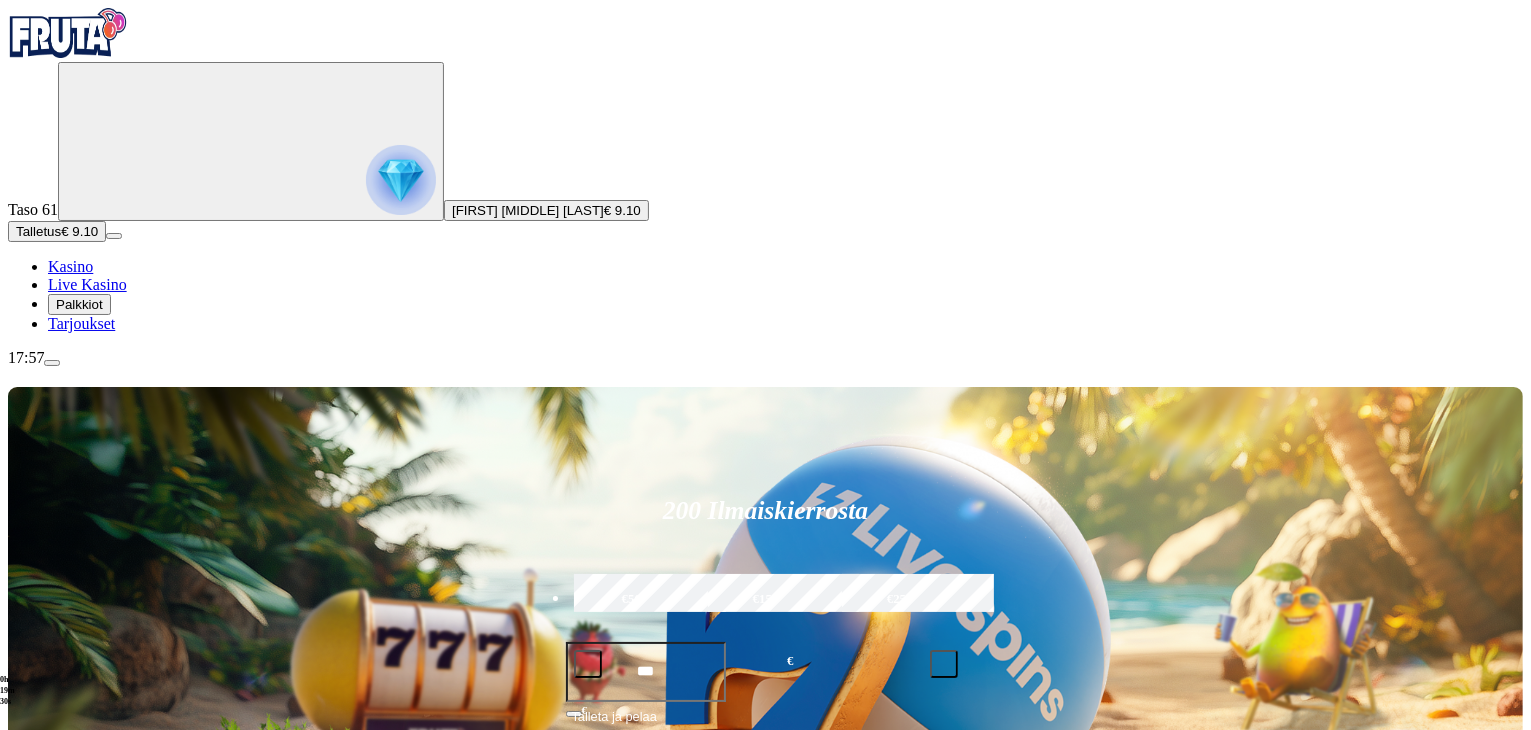 click on "Pelaa nyt" at bounding box center [77, 1677] 